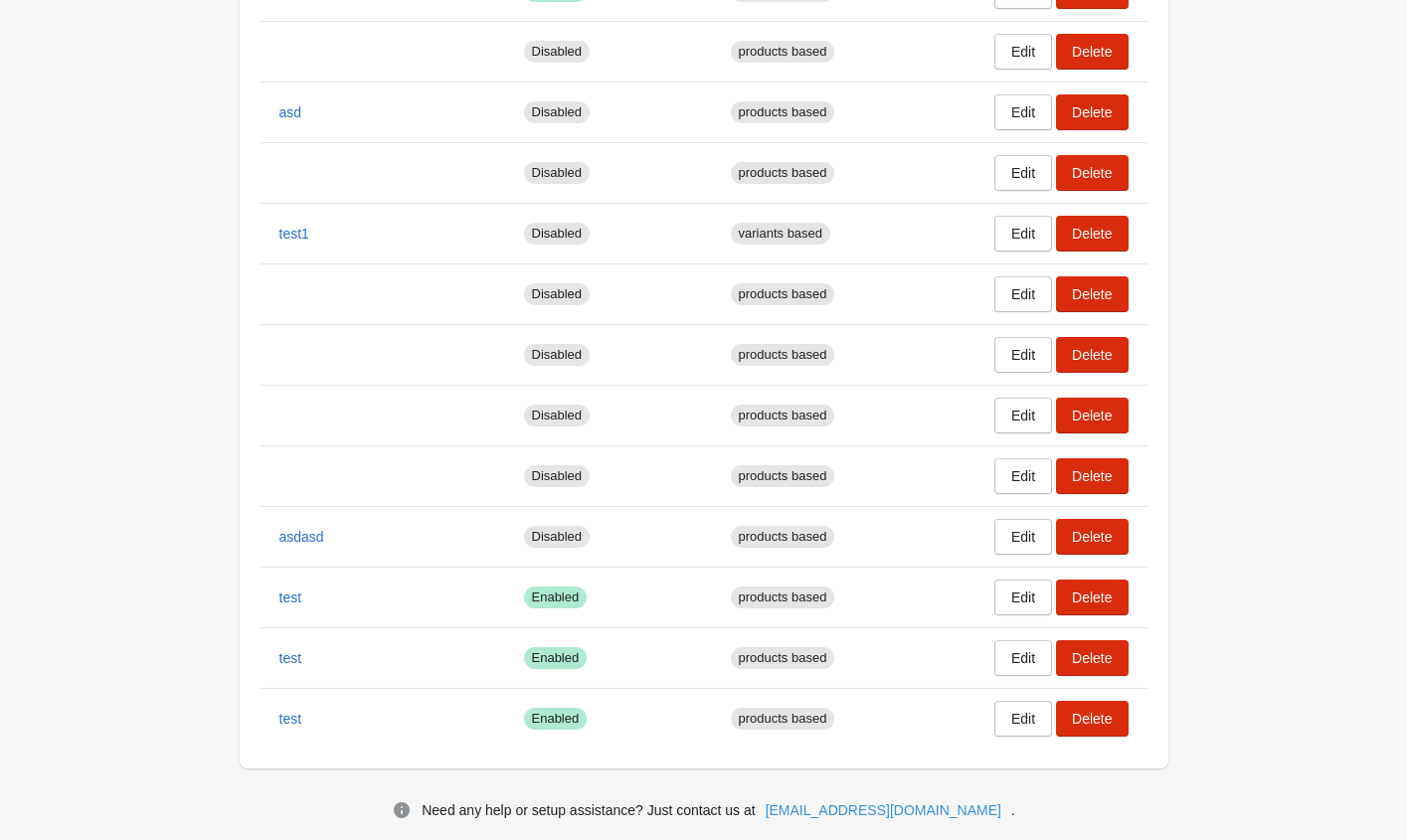scroll, scrollTop: 274, scrollLeft: 0, axis: vertical 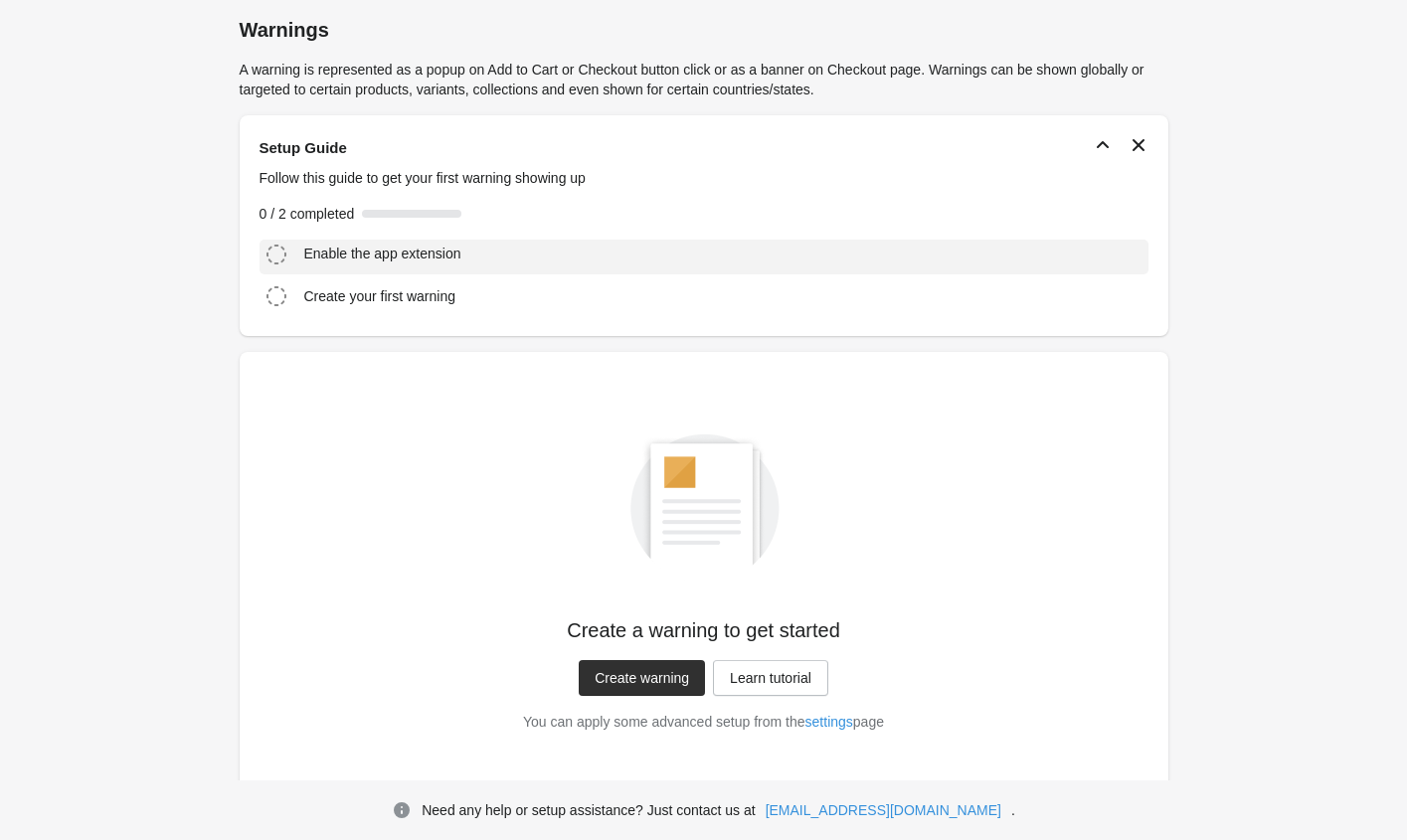 click on "Enable the app extension" at bounding box center (696, 250) 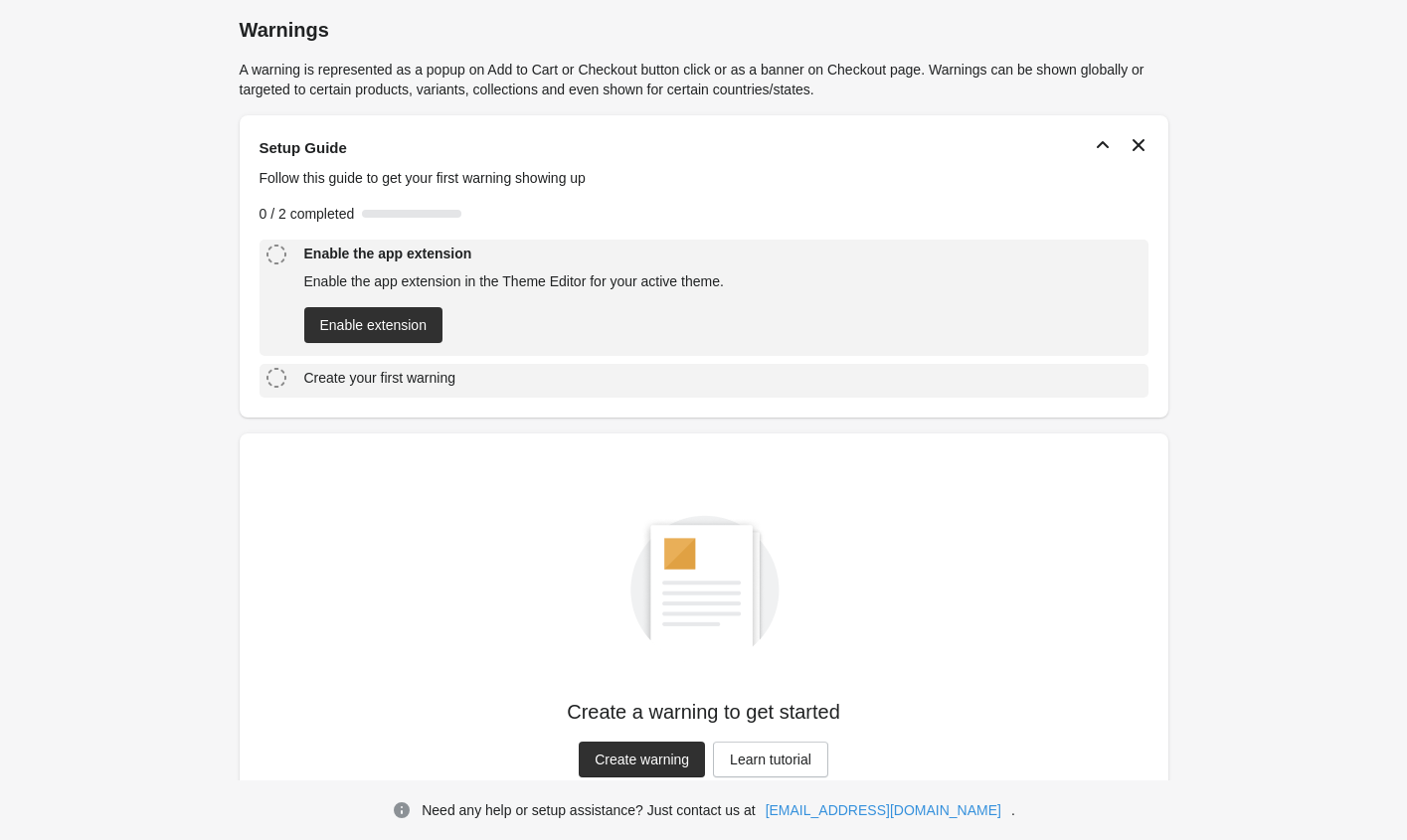 click on "Create your first warning" at bounding box center [696, 373] 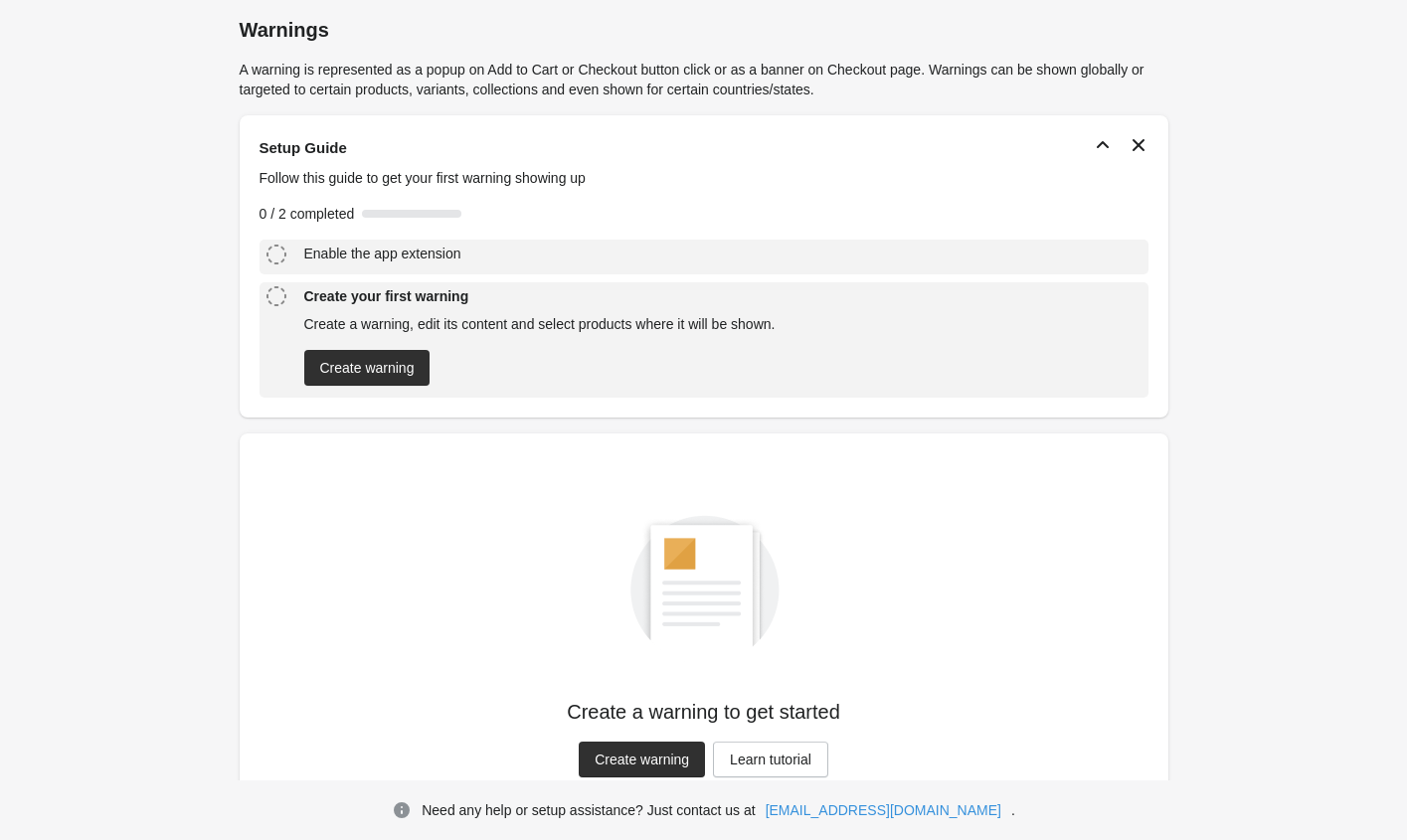 click on "Enable the app extension" at bounding box center (383, 253) 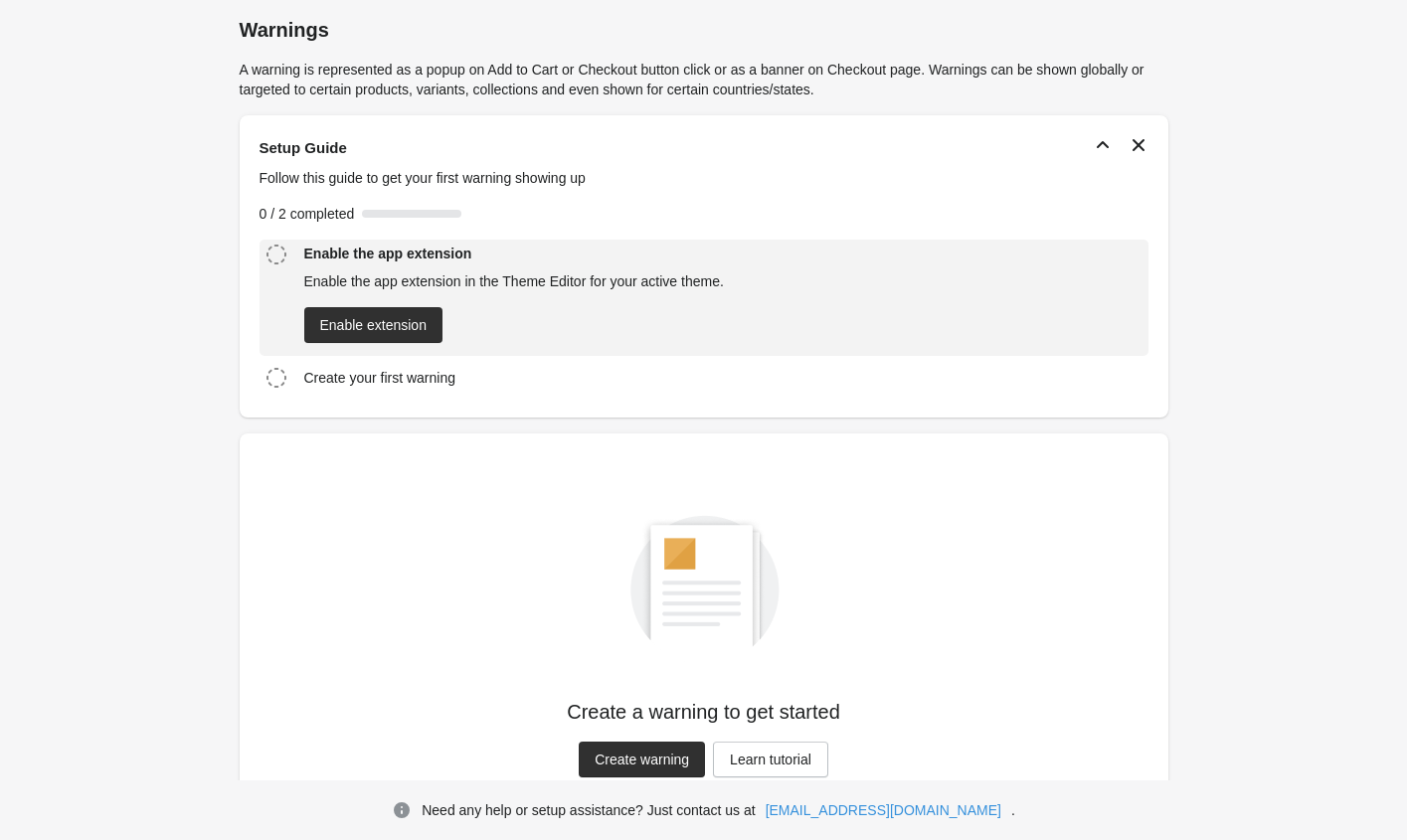click 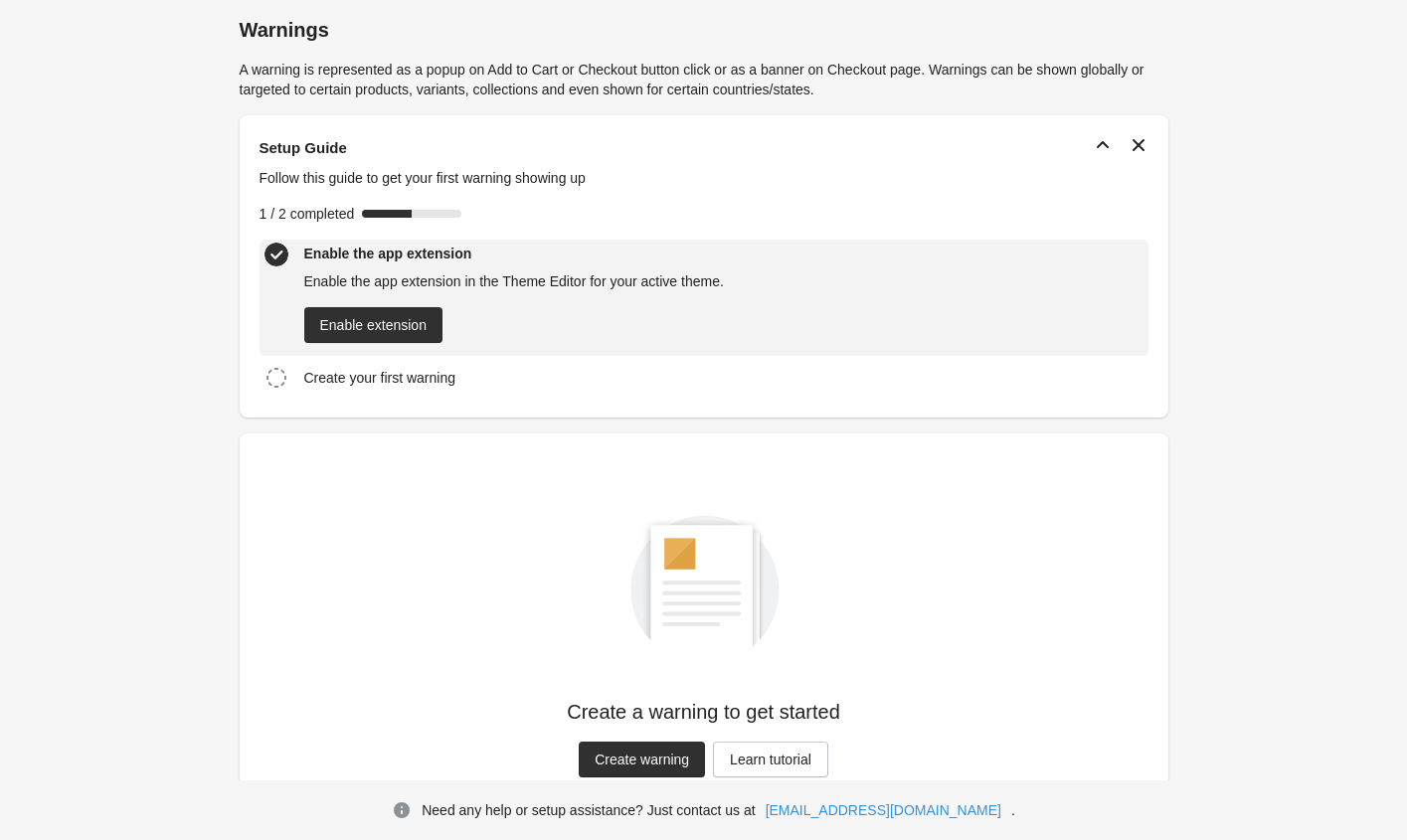 scroll, scrollTop: 138, scrollLeft: 0, axis: vertical 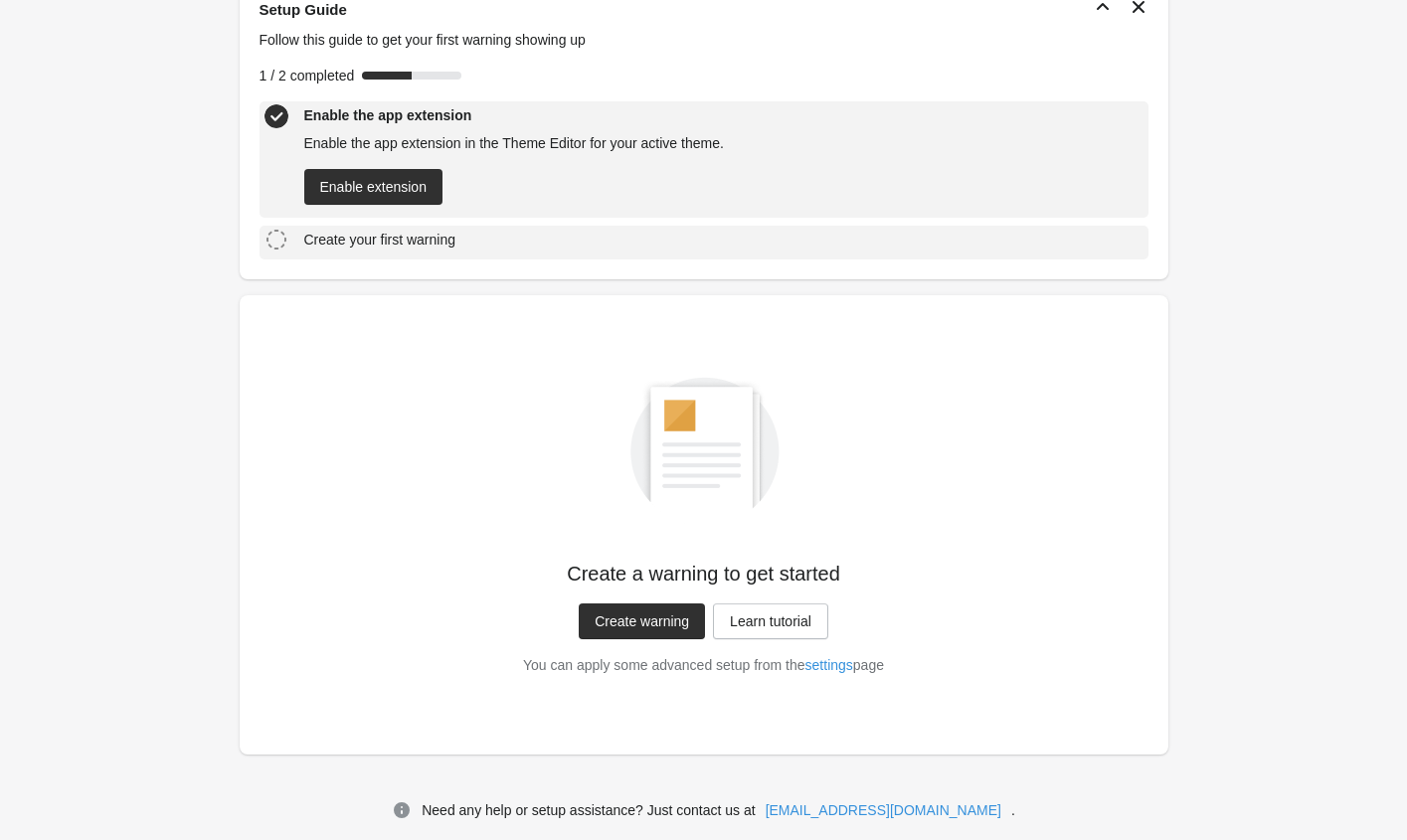 click on "Create your first warning" at bounding box center [380, 240] 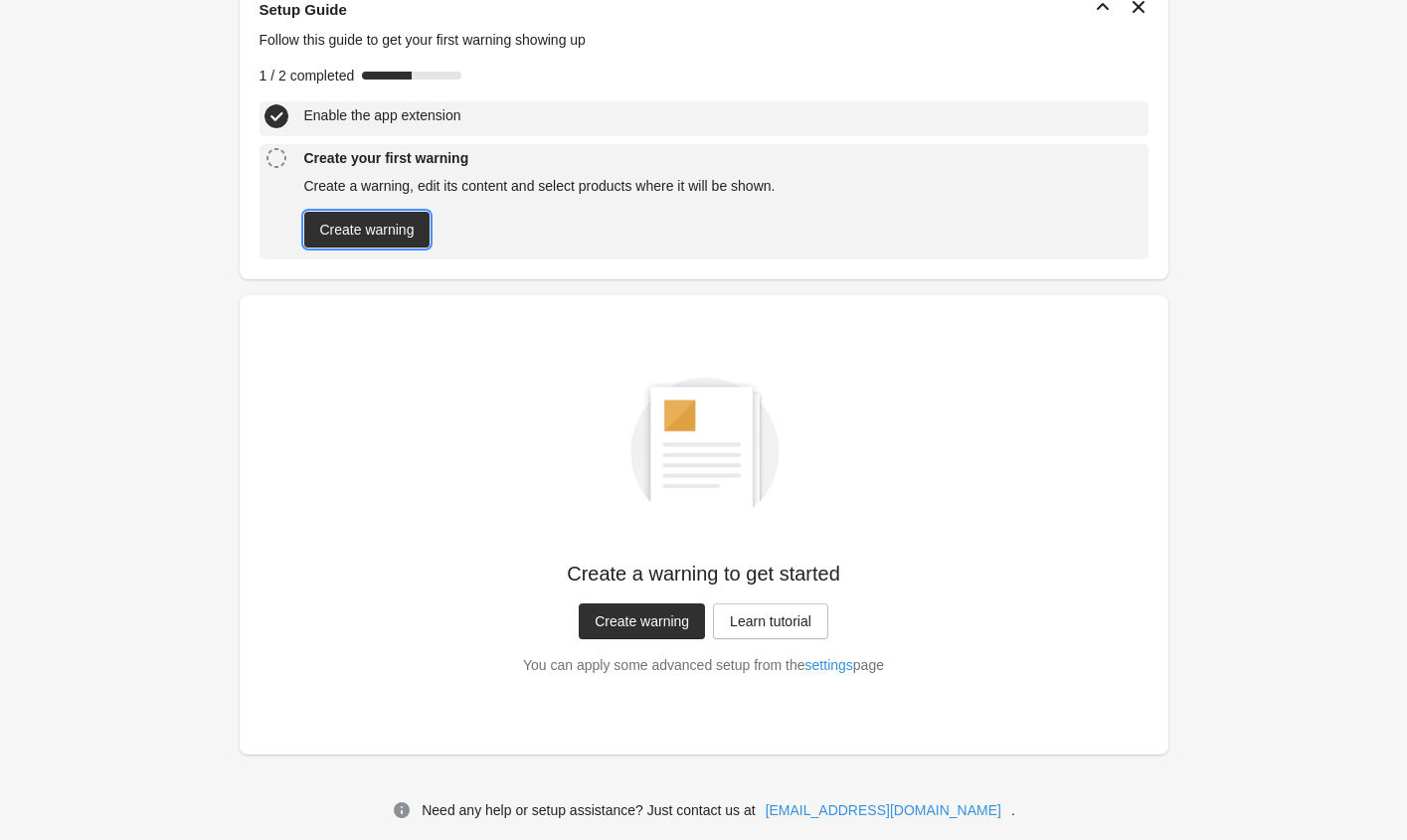 click on "Create warning" at bounding box center (367, 230) 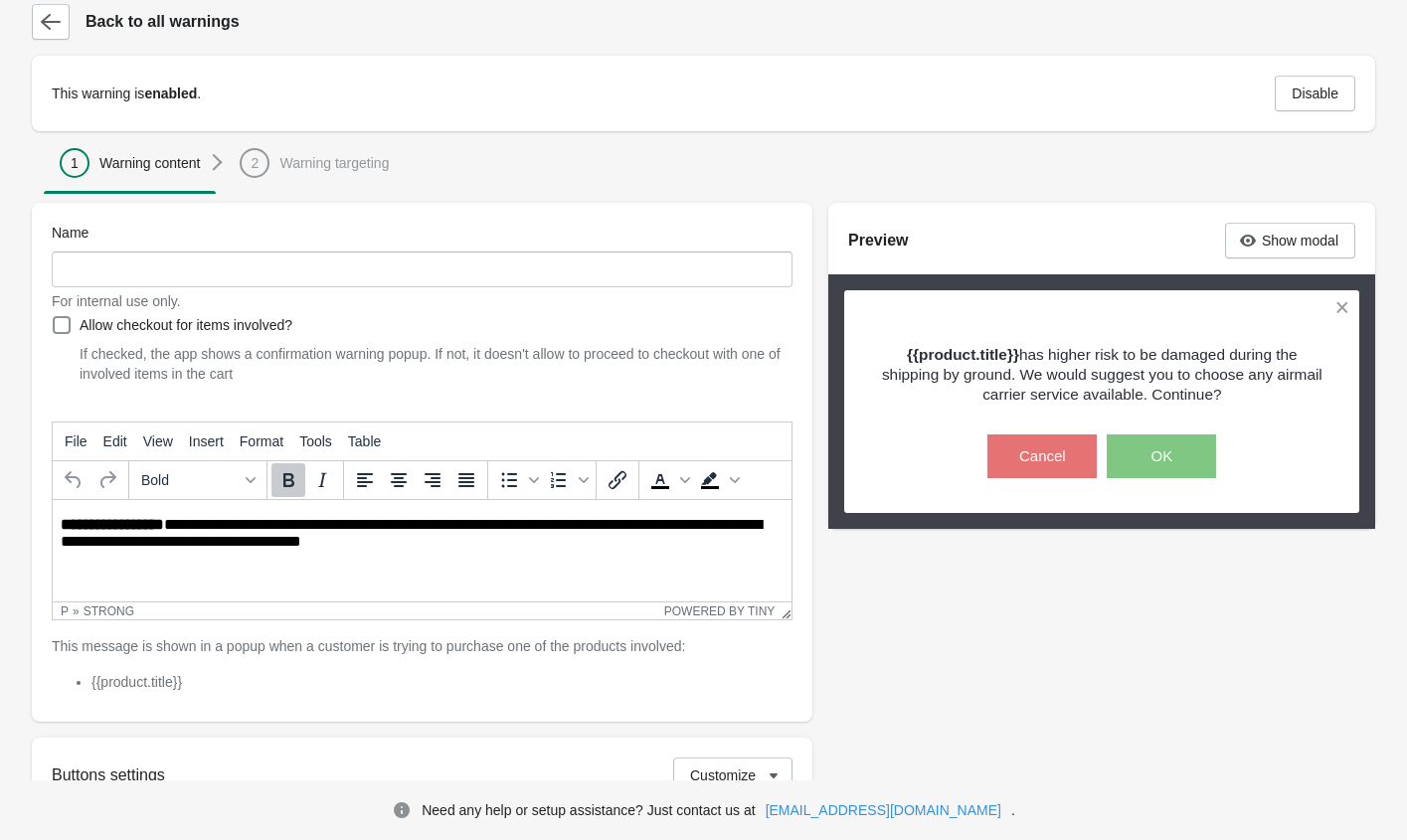 scroll, scrollTop: 0, scrollLeft: 0, axis: both 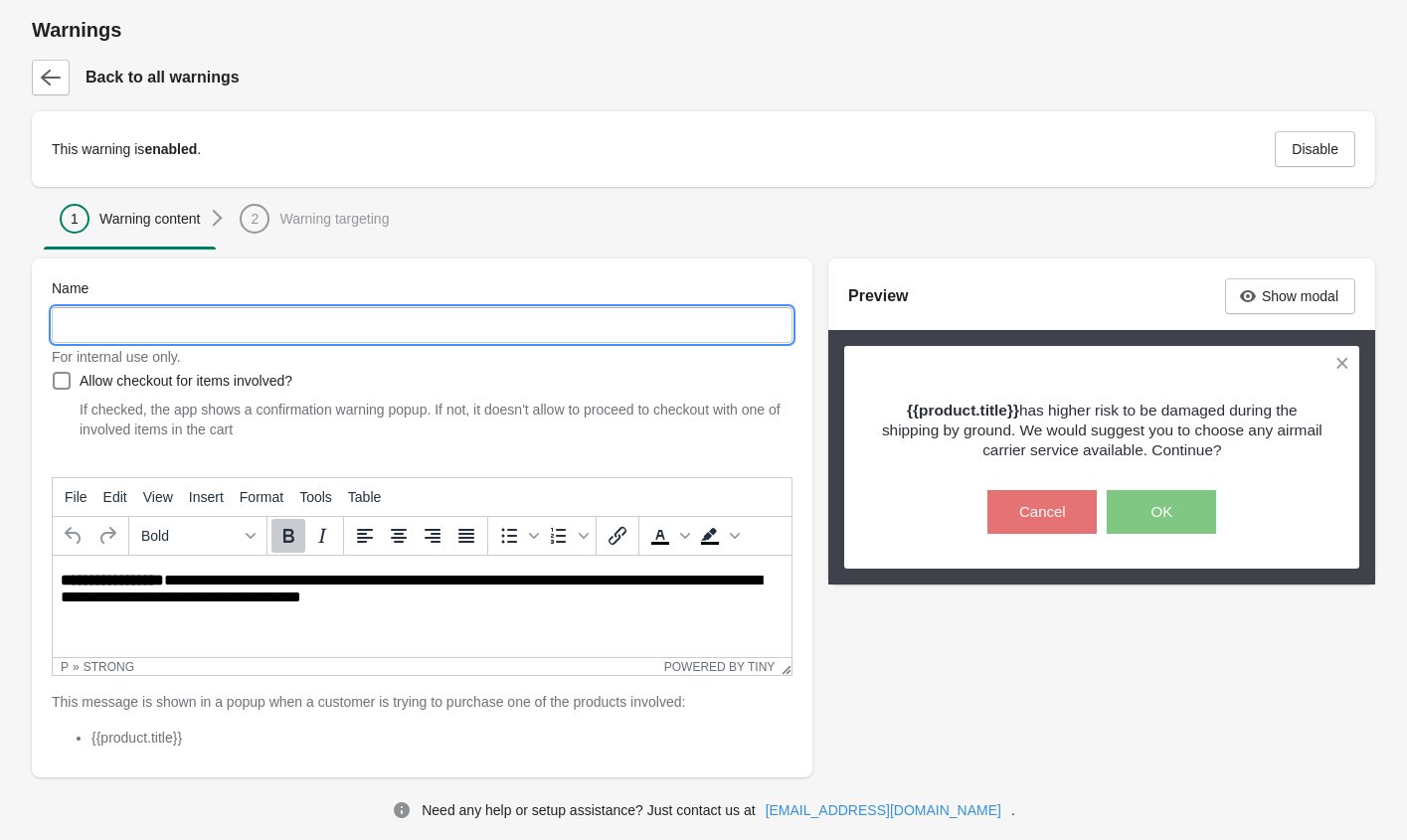 click on "Name" at bounding box center [422, 325] 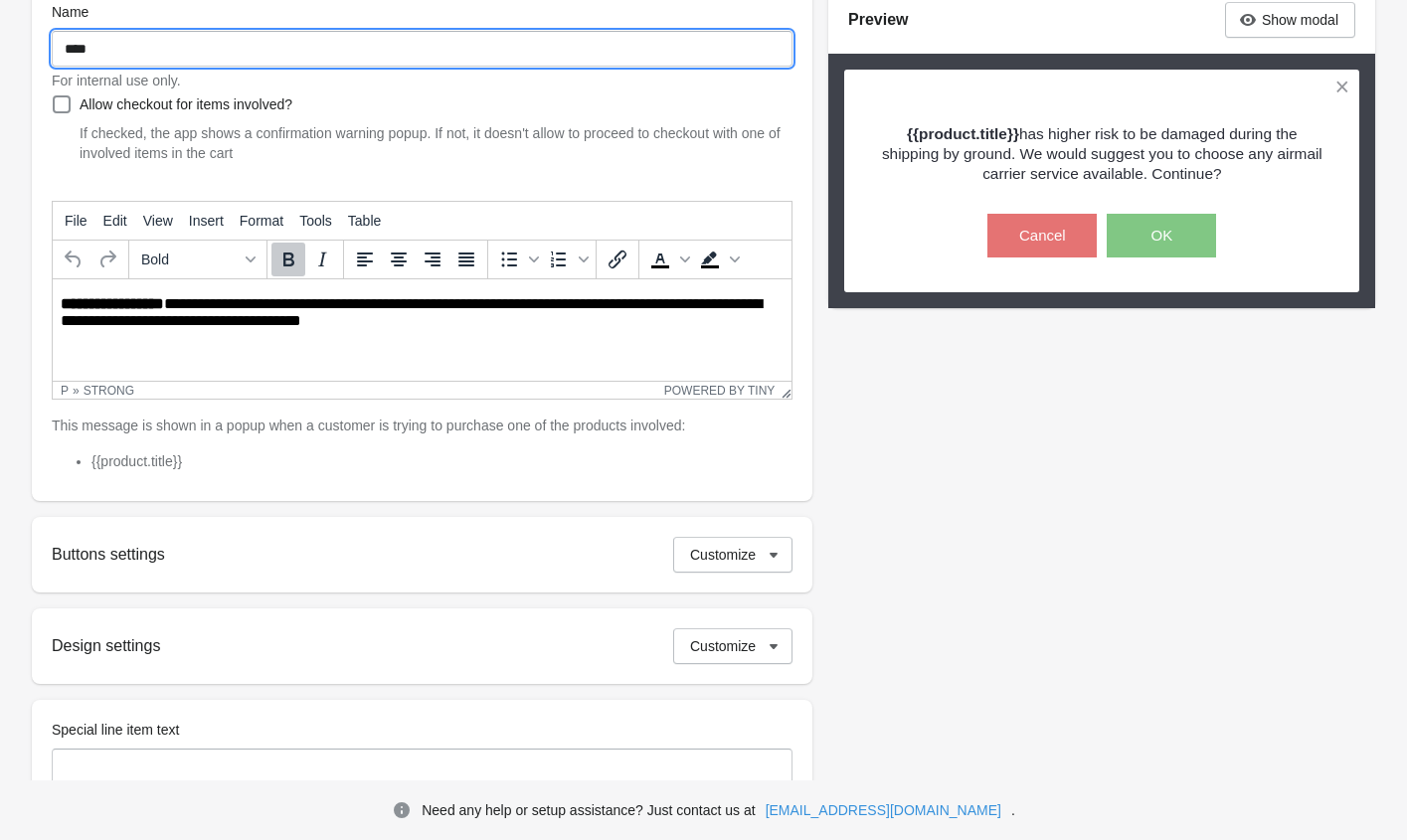 scroll, scrollTop: 402, scrollLeft: 0, axis: vertical 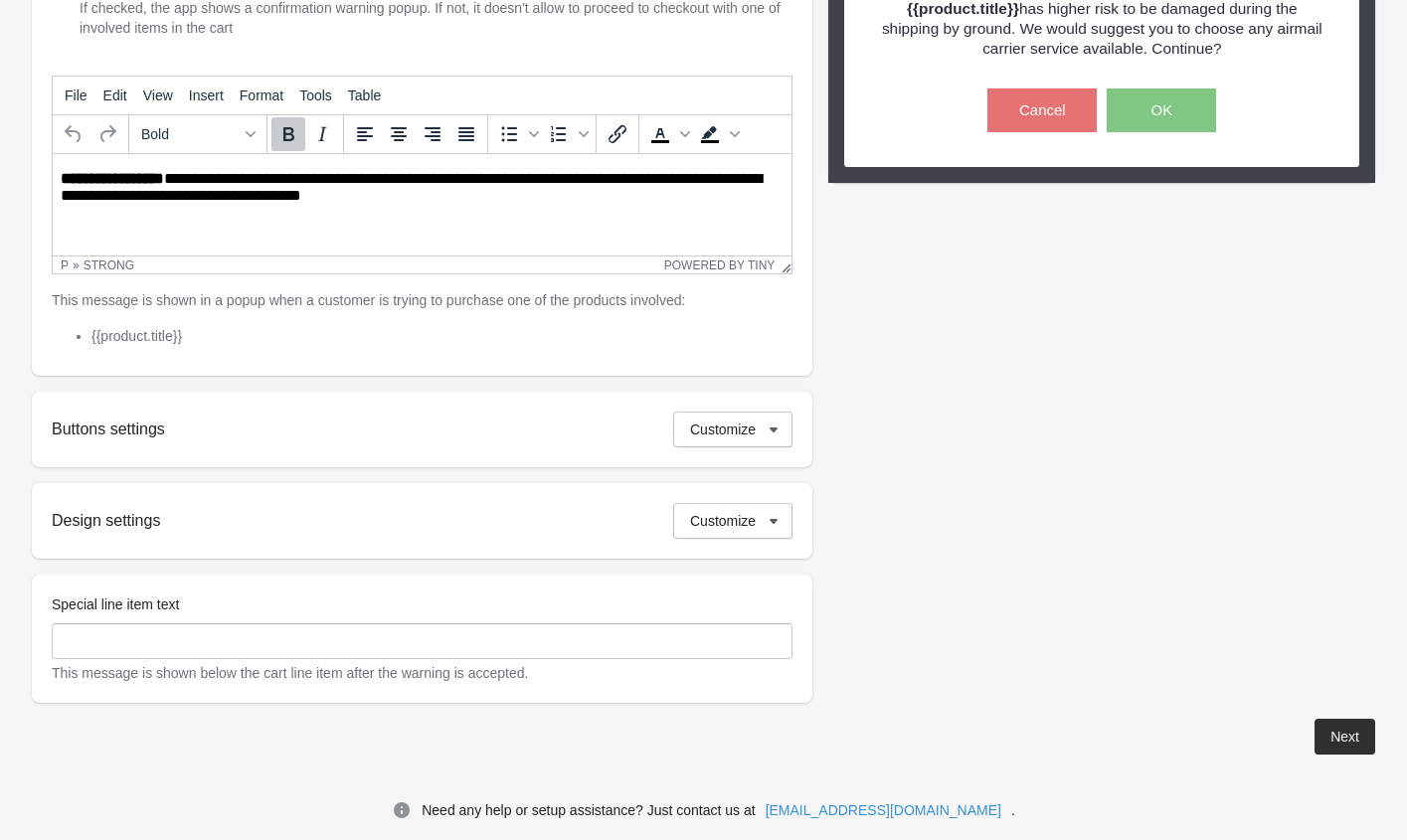 type on "****" 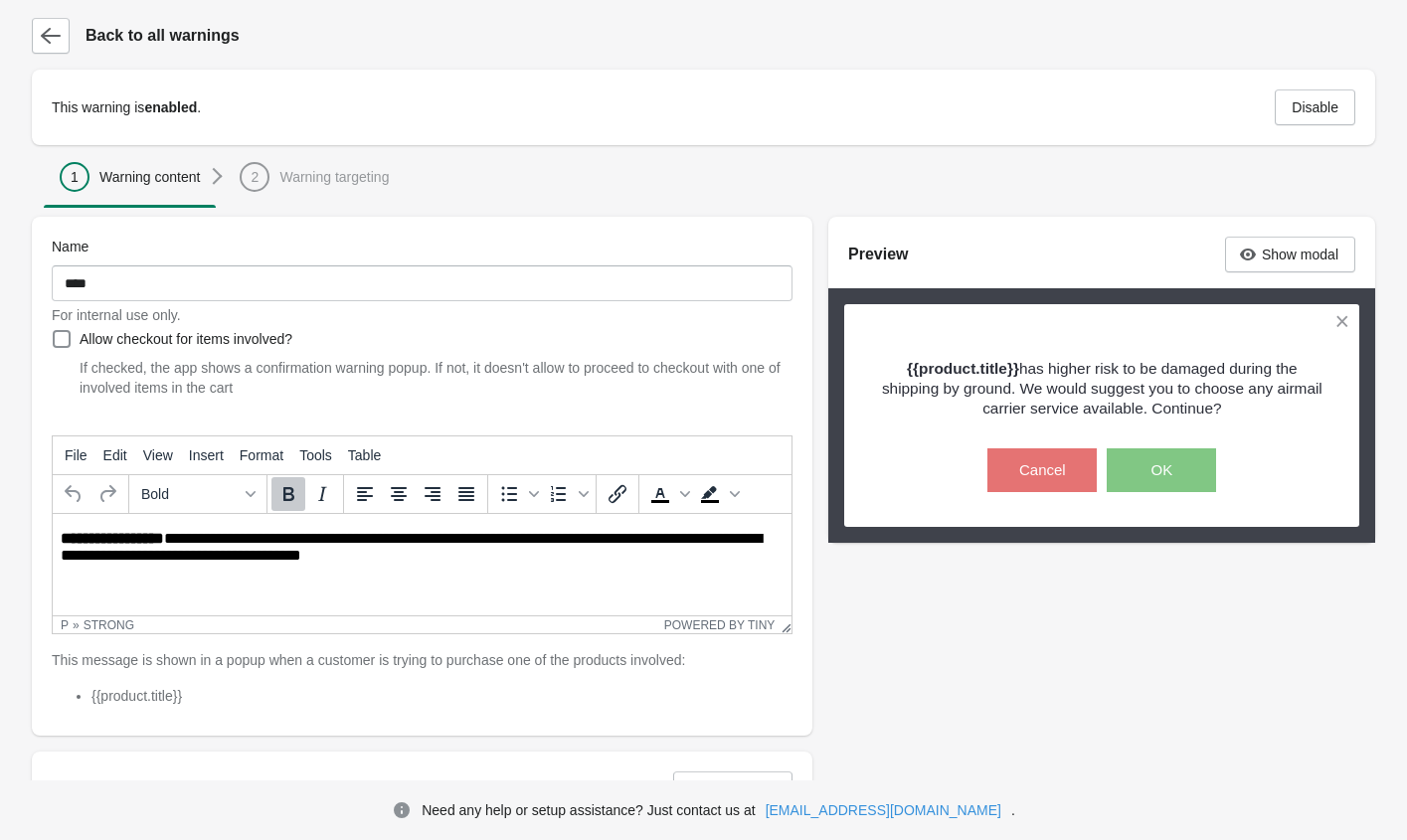scroll, scrollTop: 0, scrollLeft: 0, axis: both 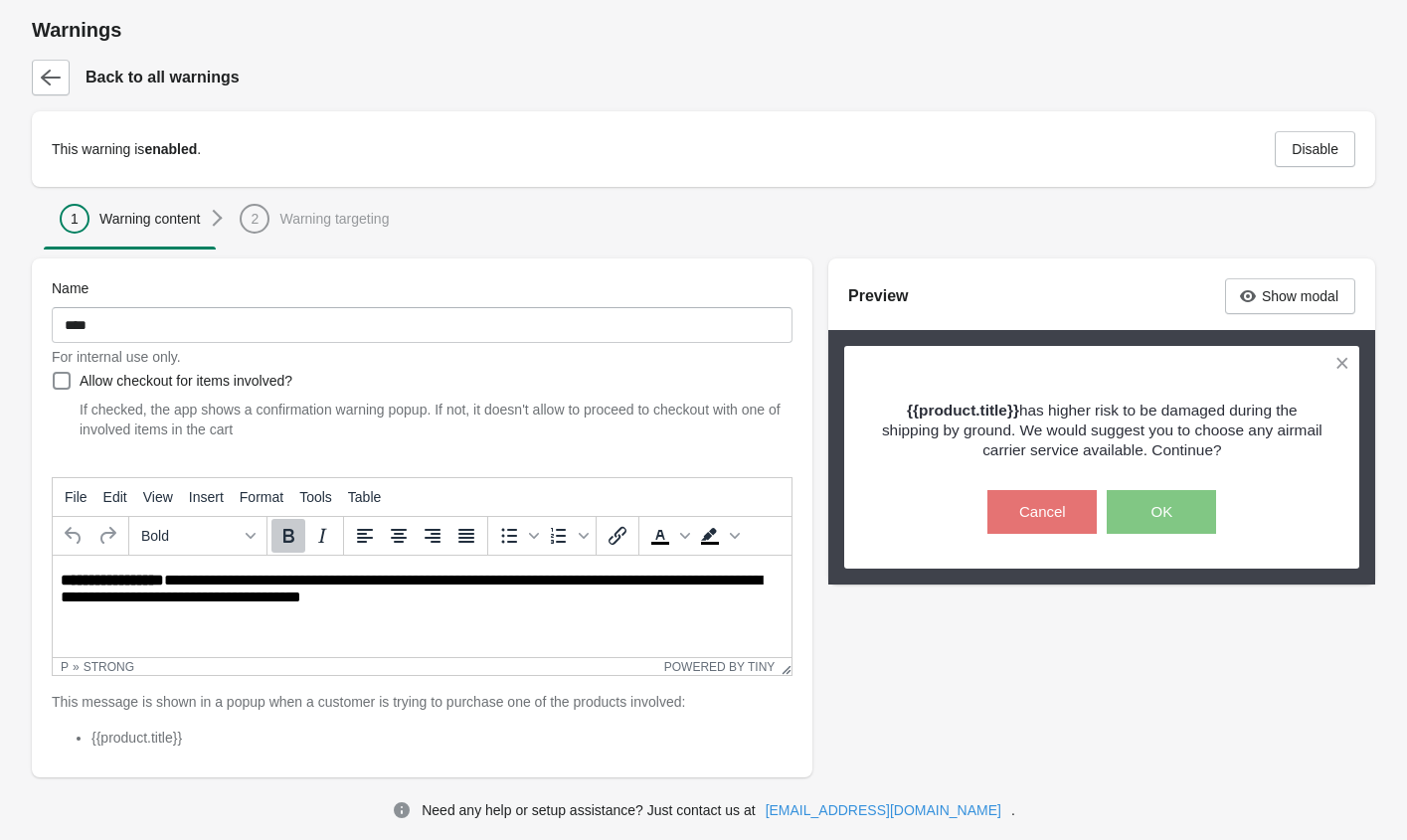click on "**********" at bounding box center (703, 599) 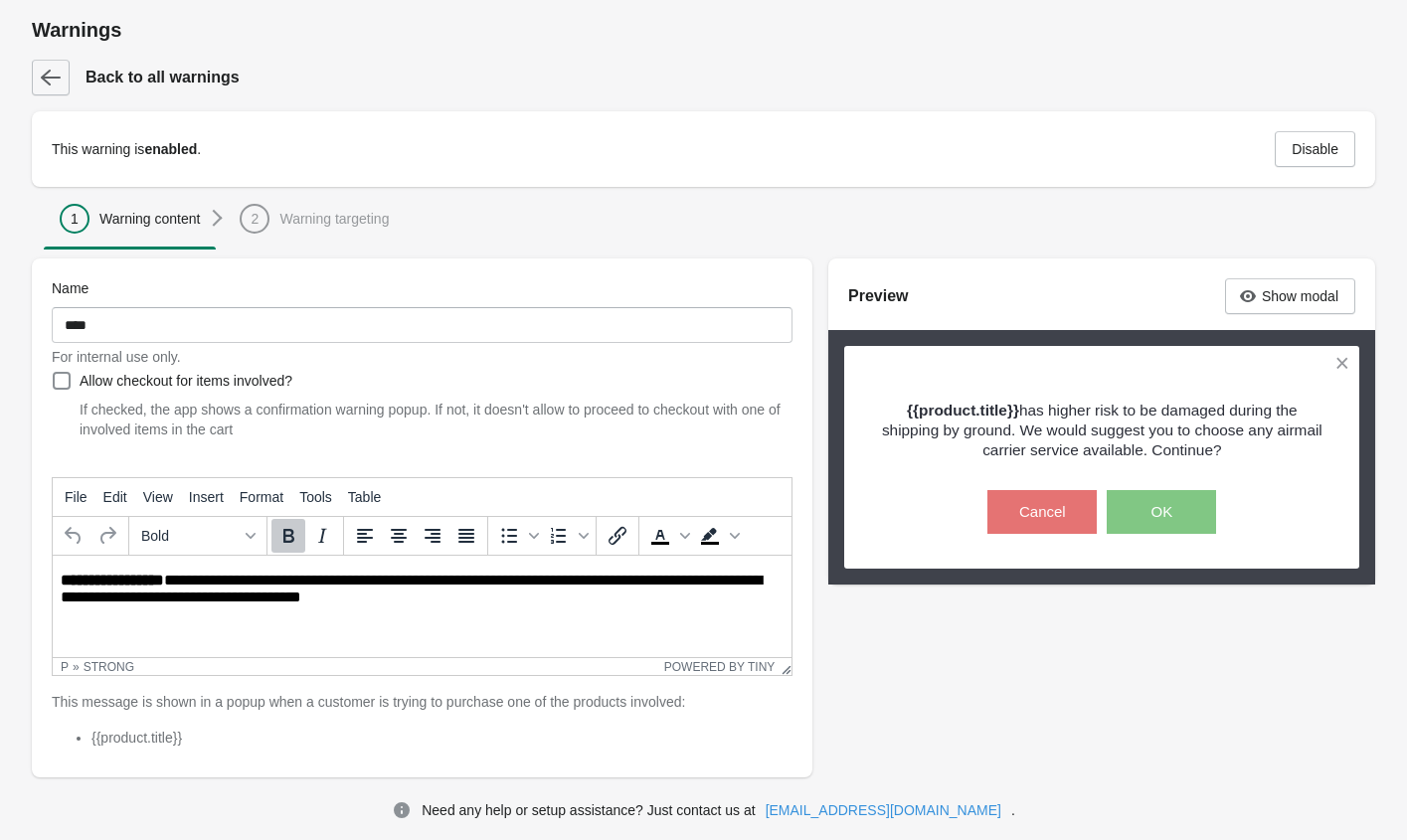 click 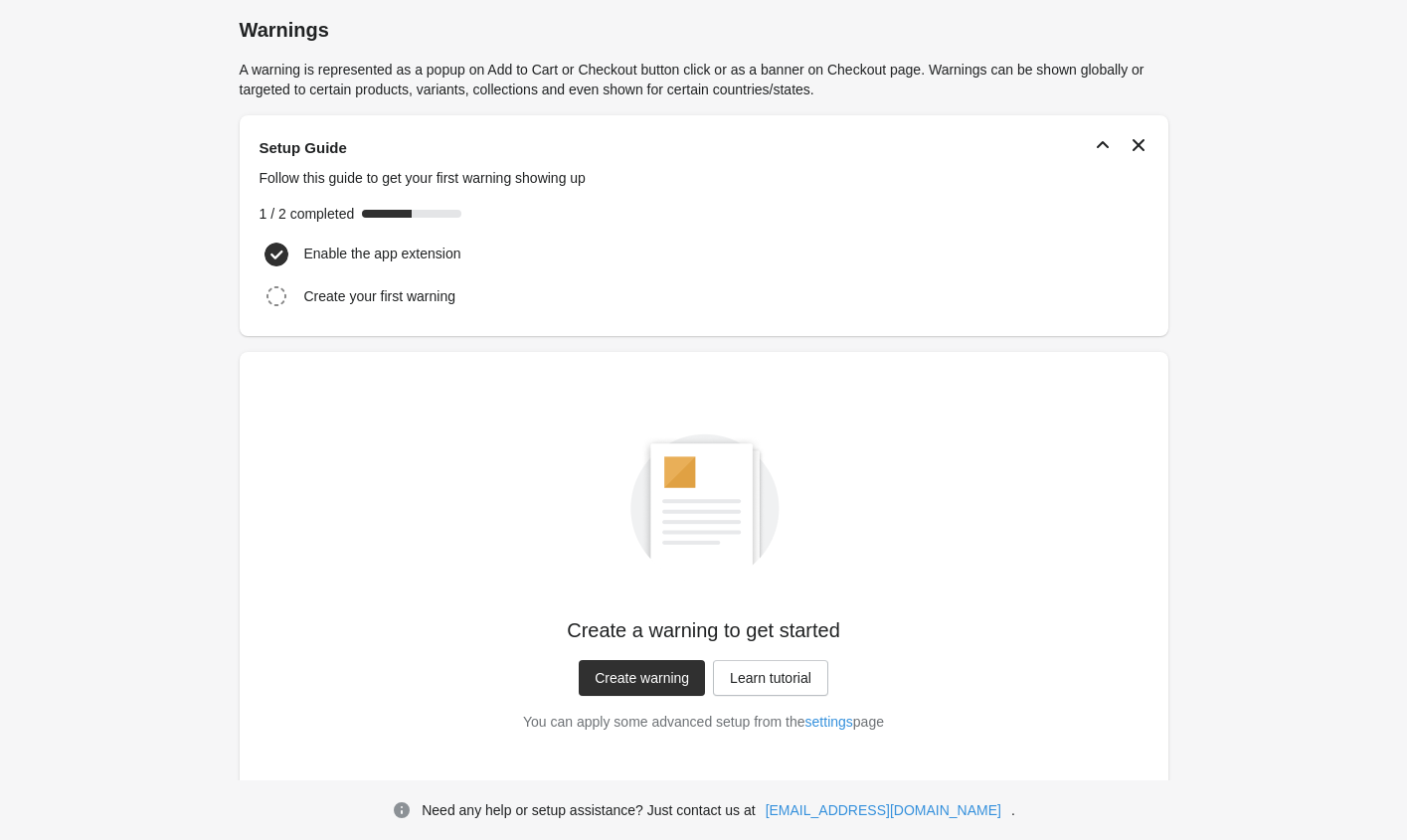 scroll, scrollTop: 57, scrollLeft: 0, axis: vertical 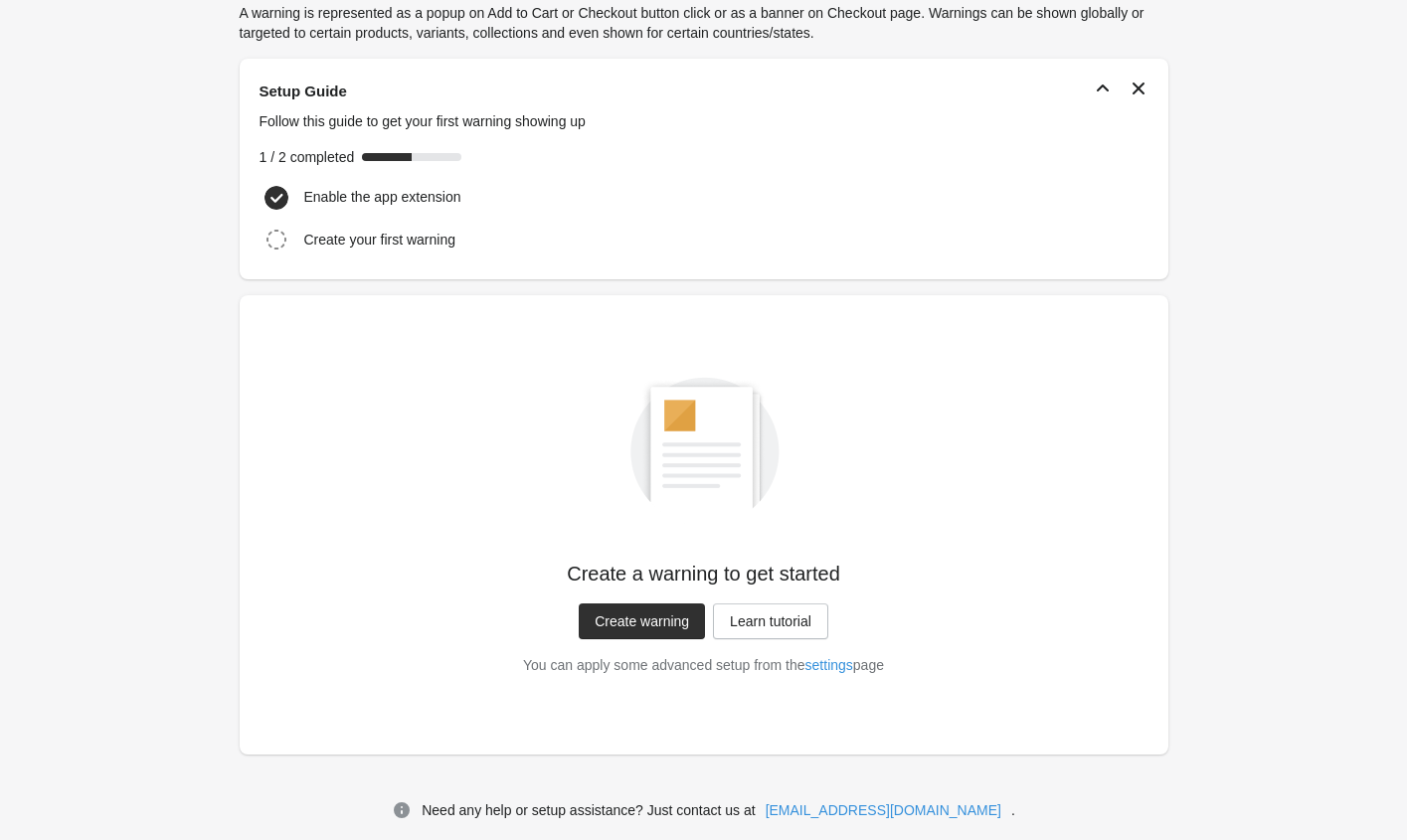 click on "Create warning" at bounding box center (641, 621) 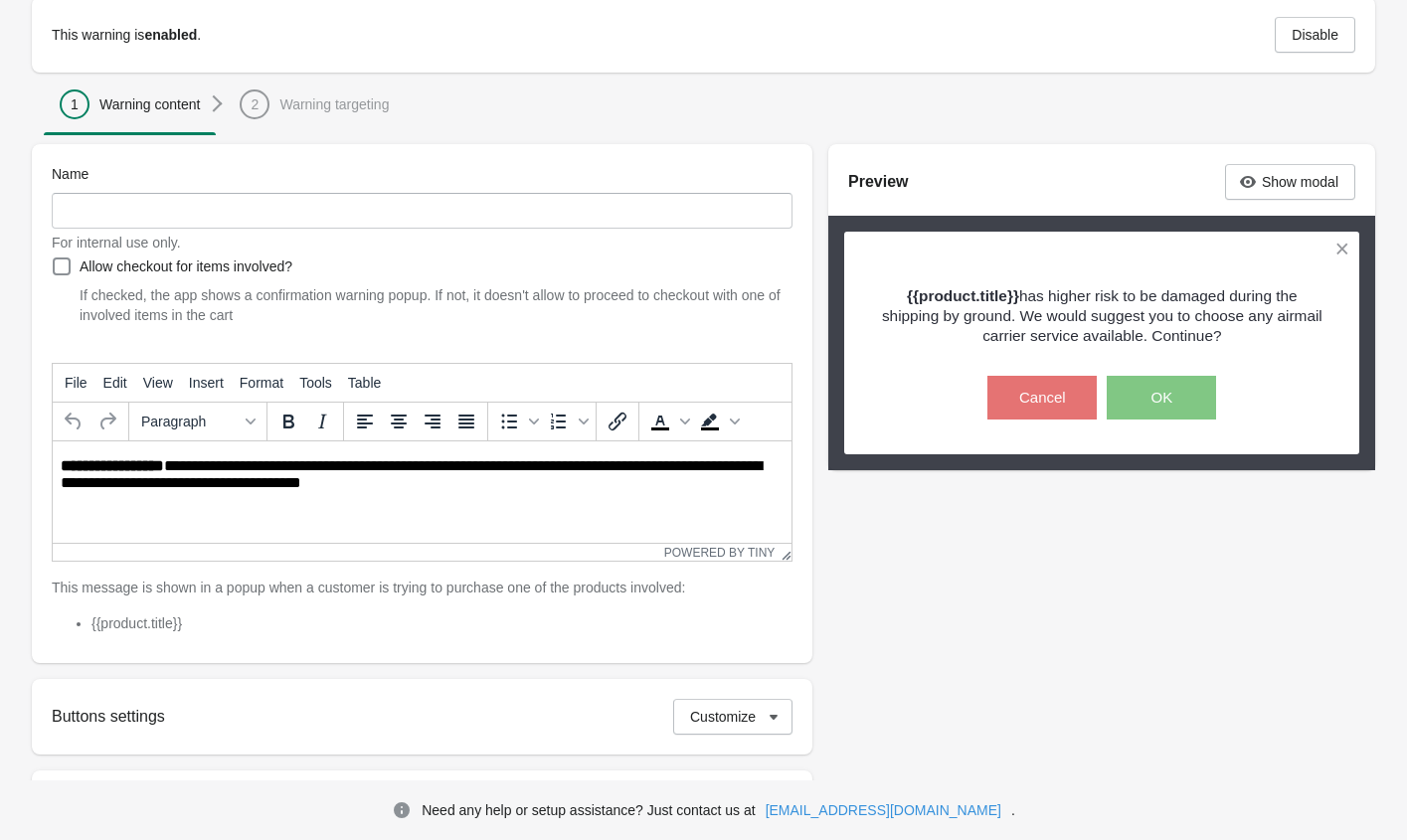 scroll, scrollTop: 0, scrollLeft: 0, axis: both 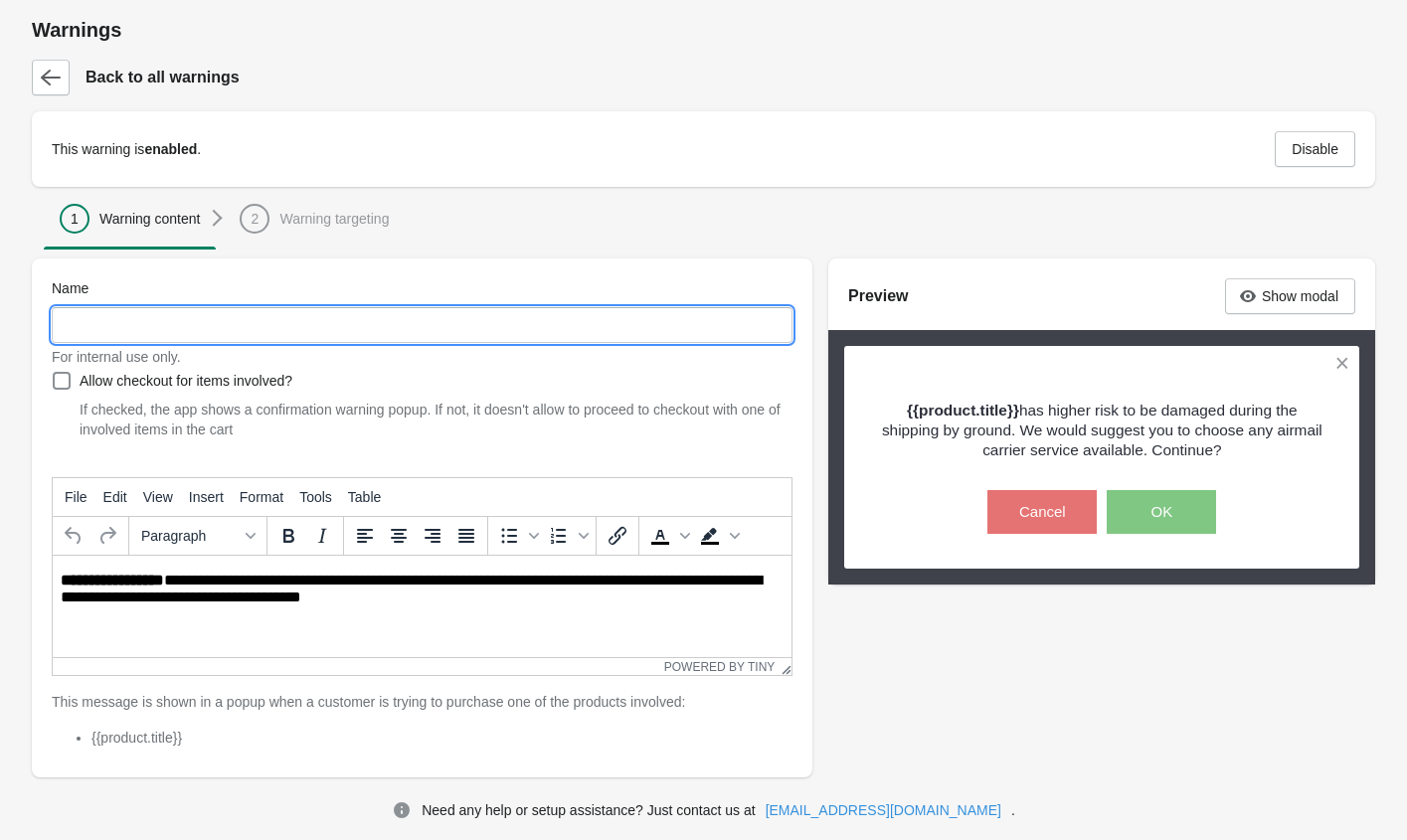 click on "Name" at bounding box center [422, 325] 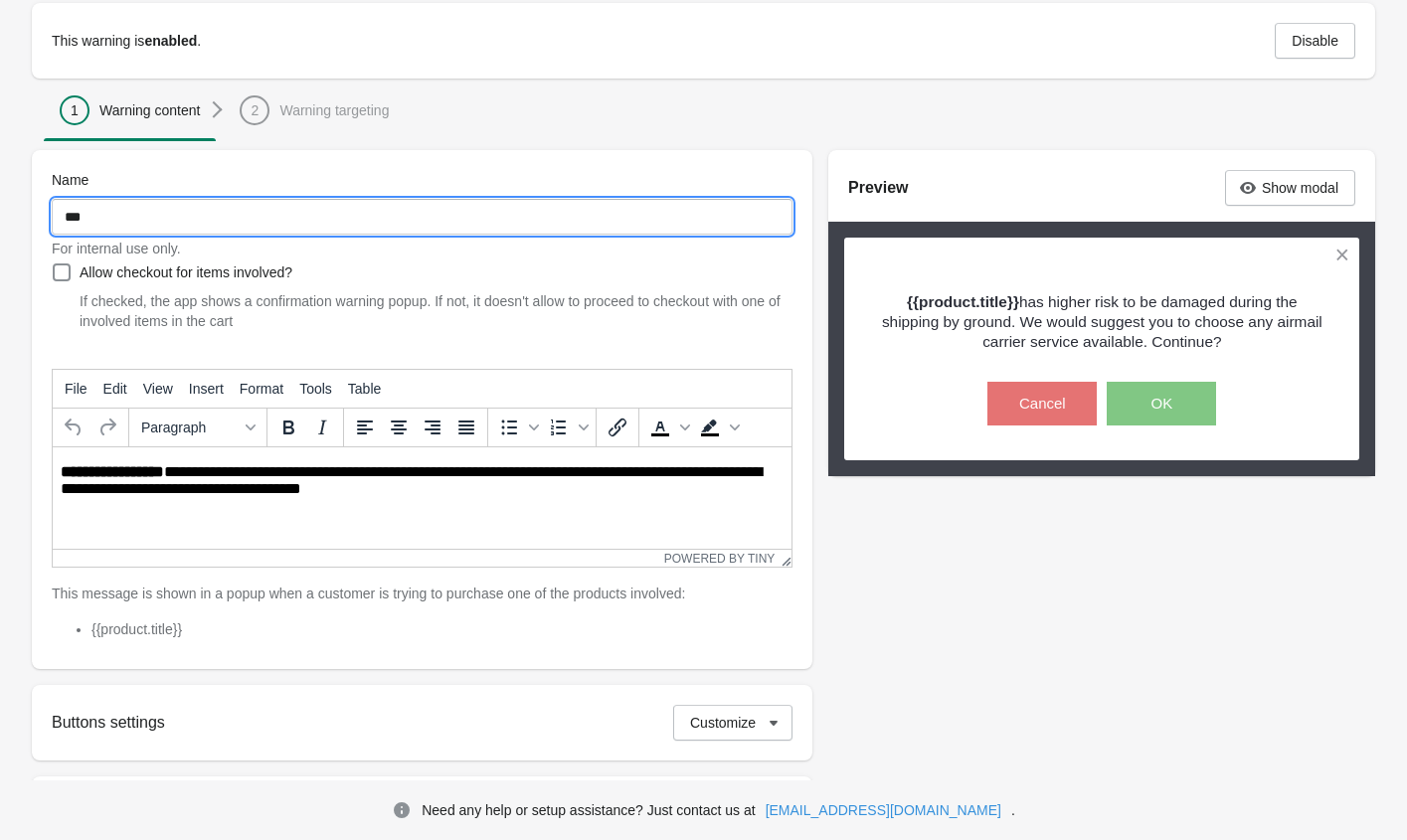 scroll, scrollTop: 0, scrollLeft: 0, axis: both 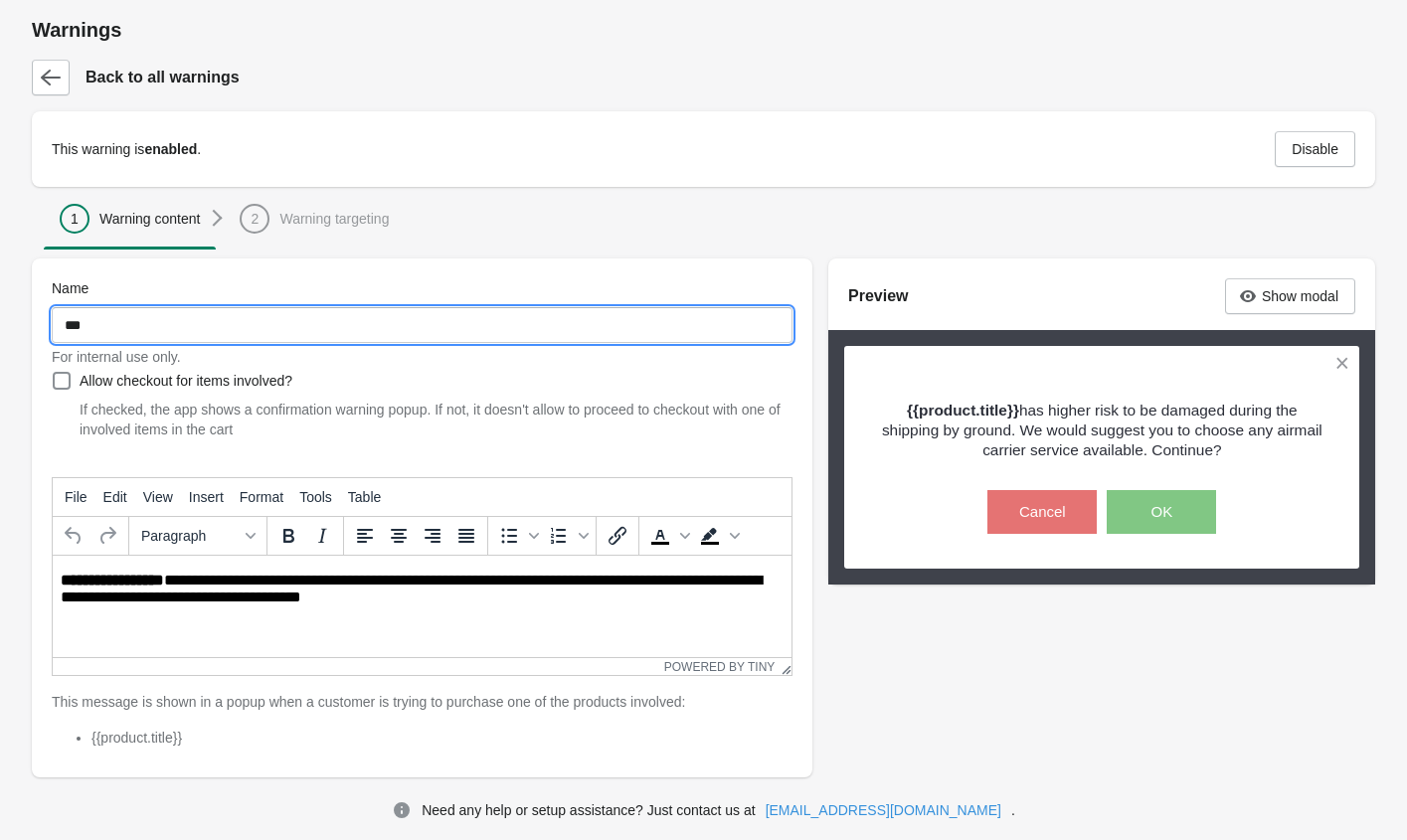type on "***" 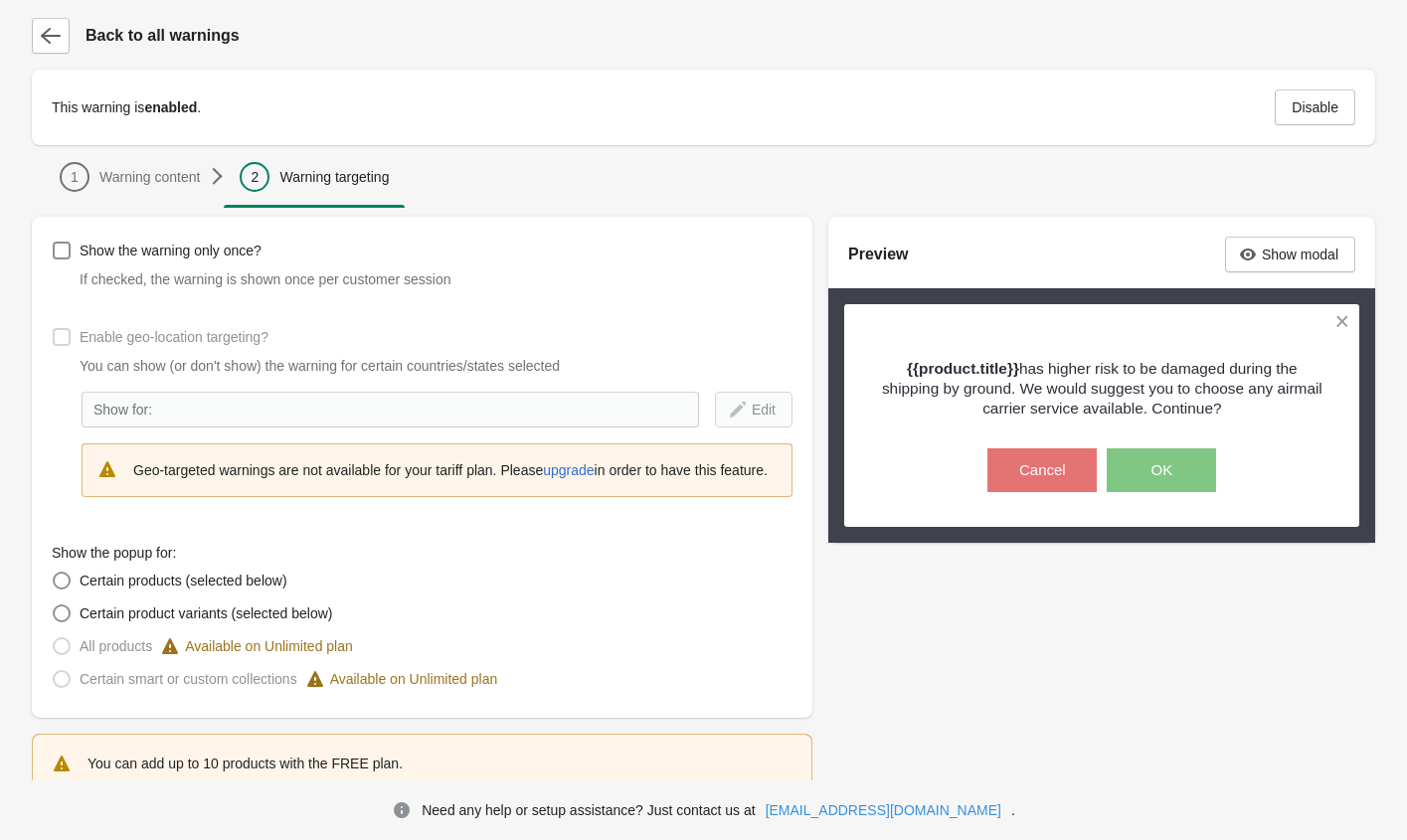 scroll, scrollTop: 0, scrollLeft: 0, axis: both 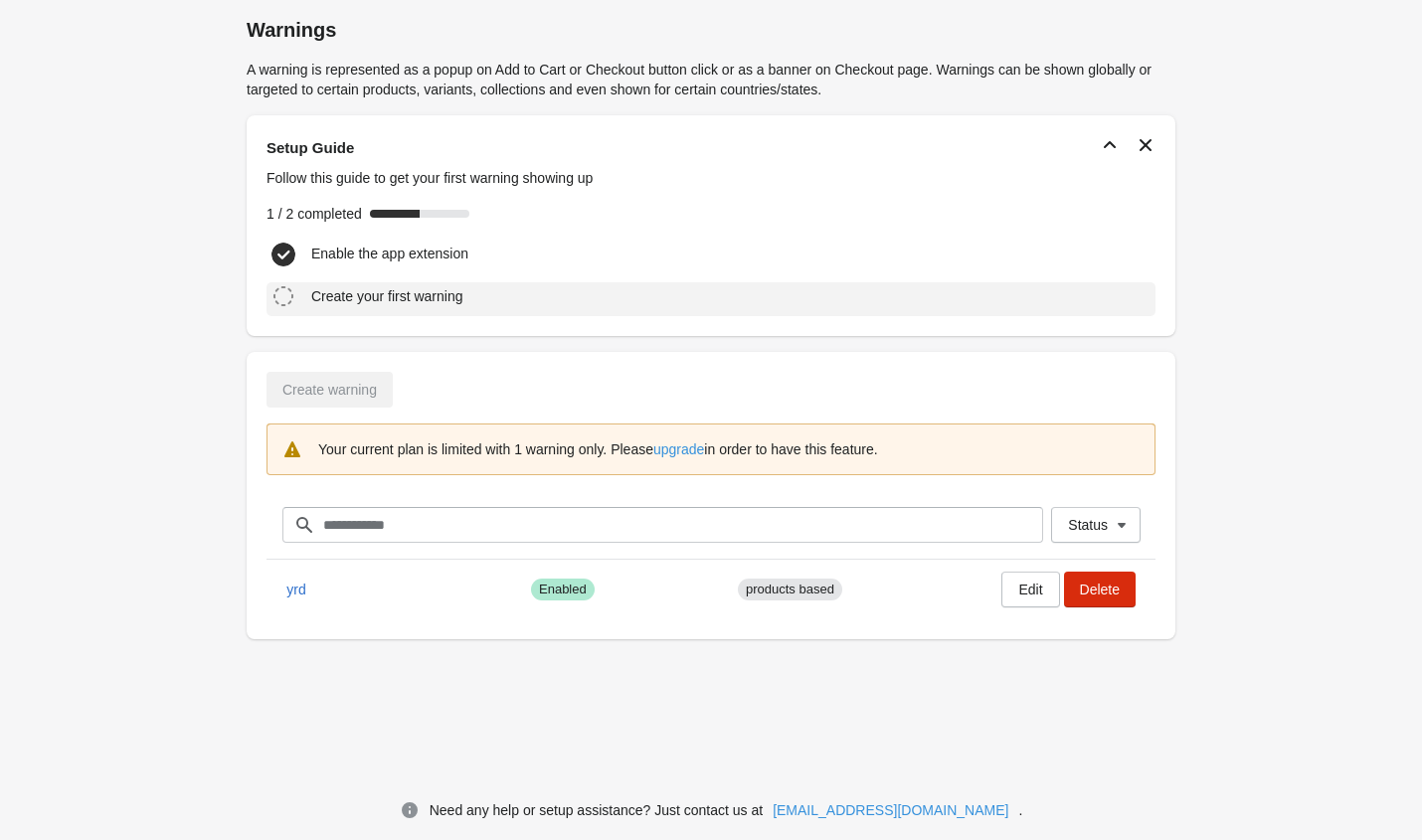 click on "Create your first warning" at bounding box center (387, 296) 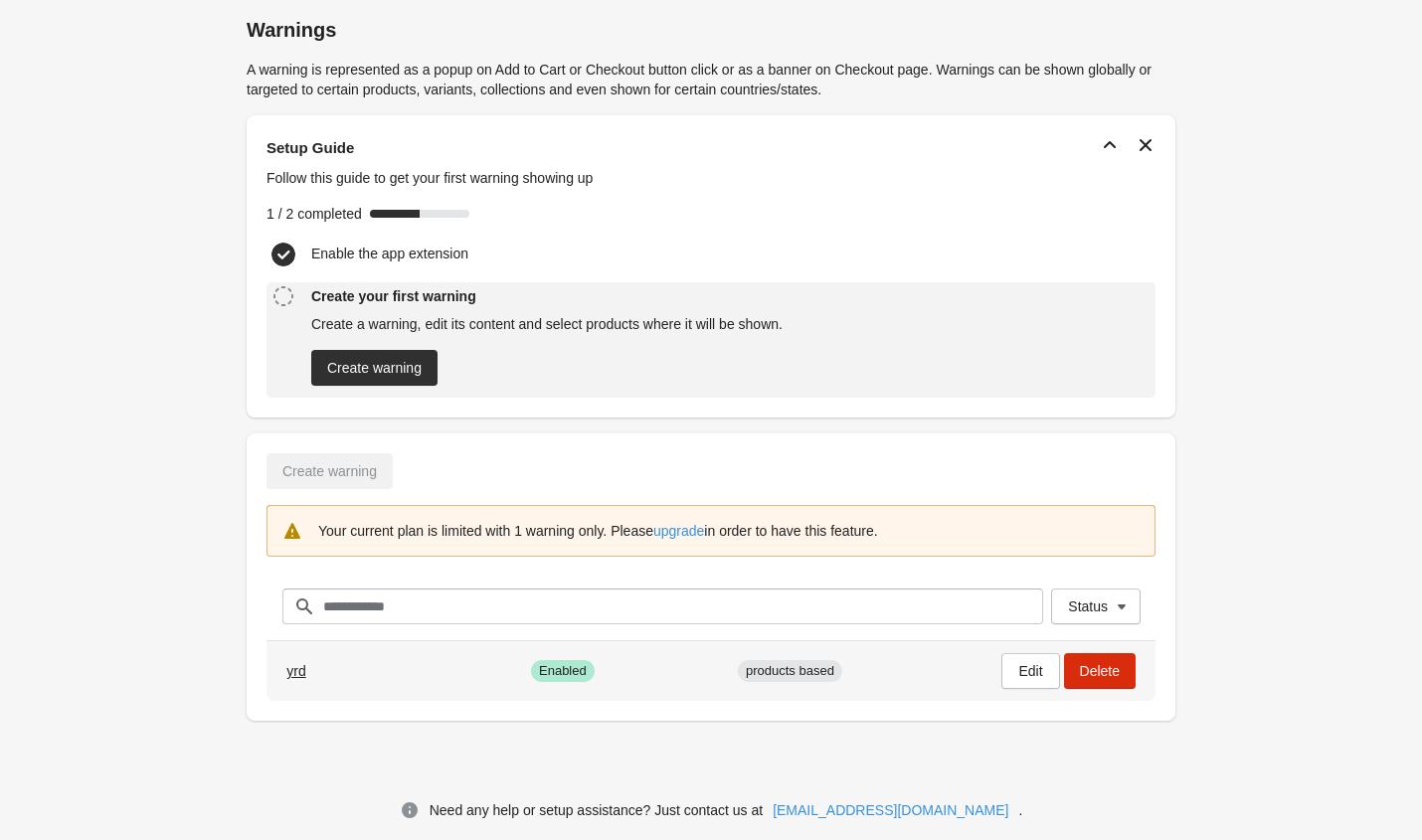 click on "yrd" at bounding box center (295, 671) 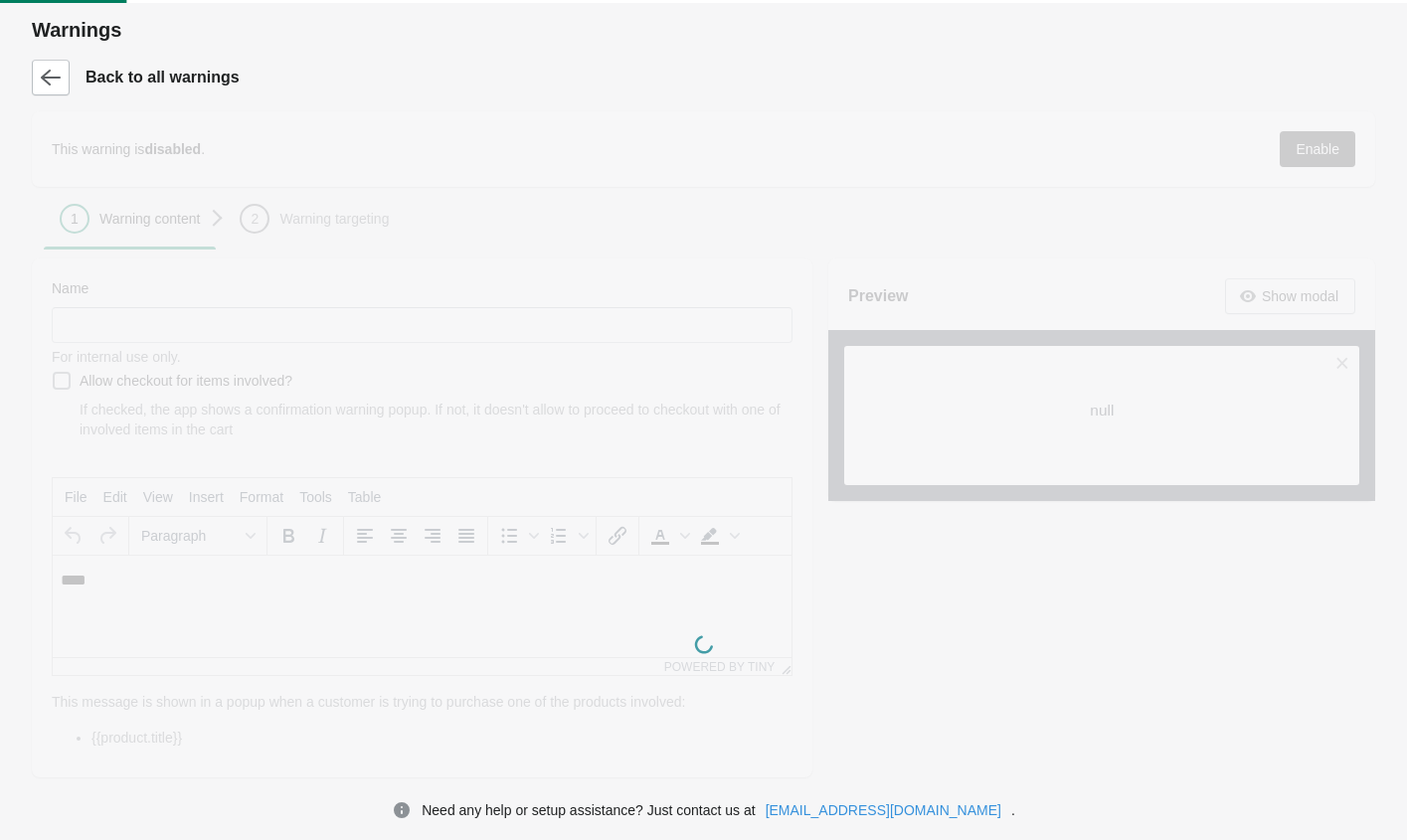 scroll, scrollTop: 0, scrollLeft: 0, axis: both 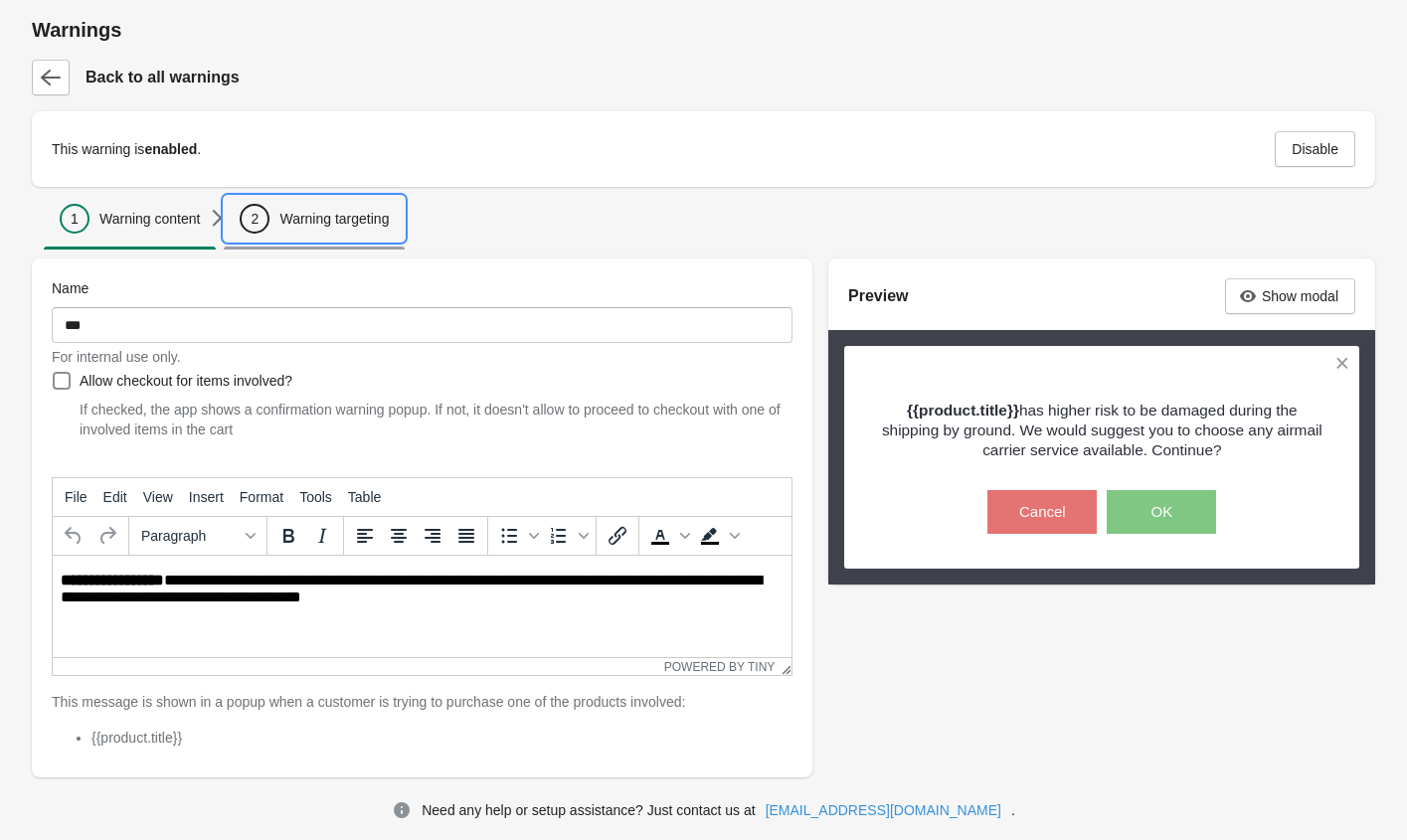 click on "Warning targeting" at bounding box center [334, 219] 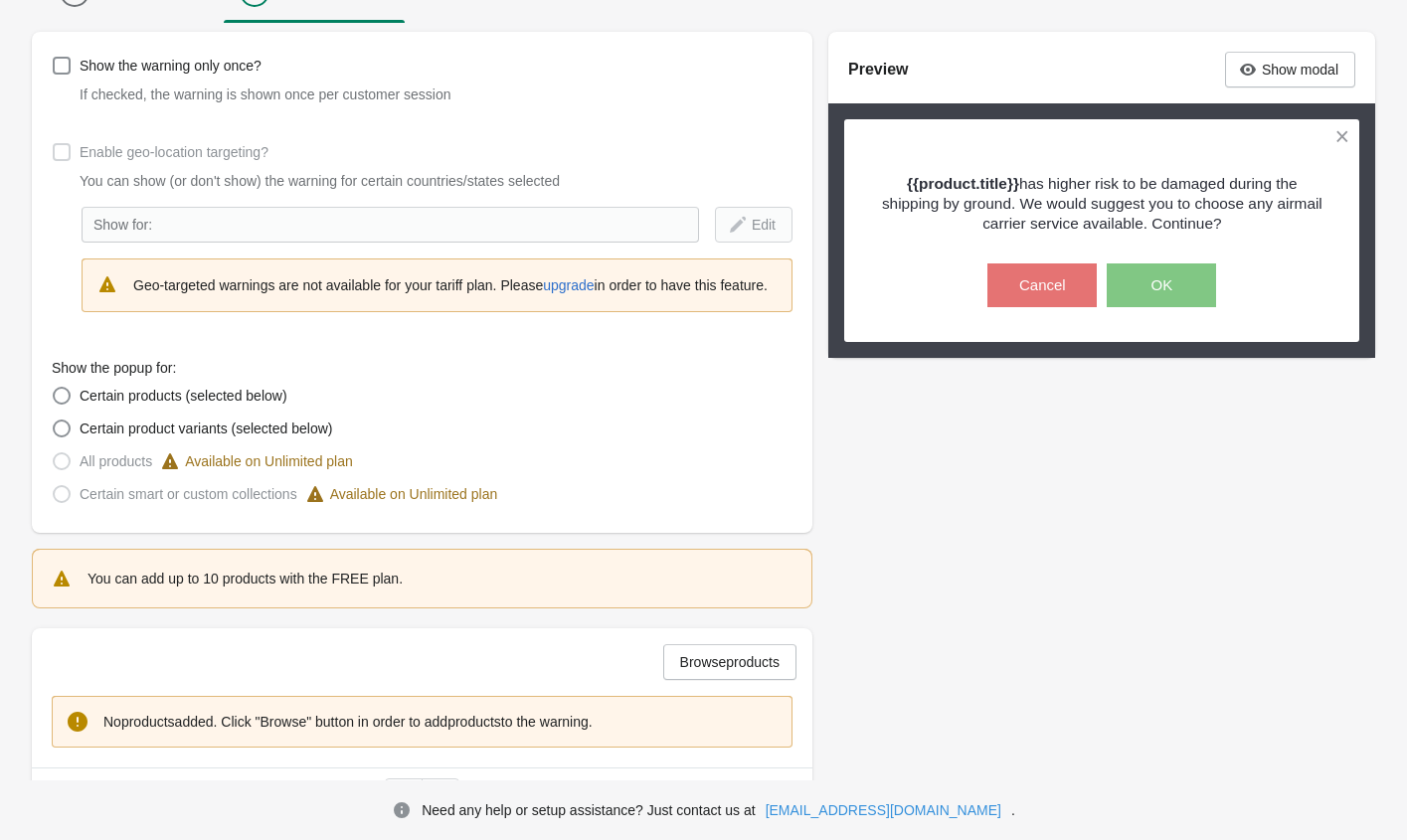 scroll, scrollTop: 239, scrollLeft: 0, axis: vertical 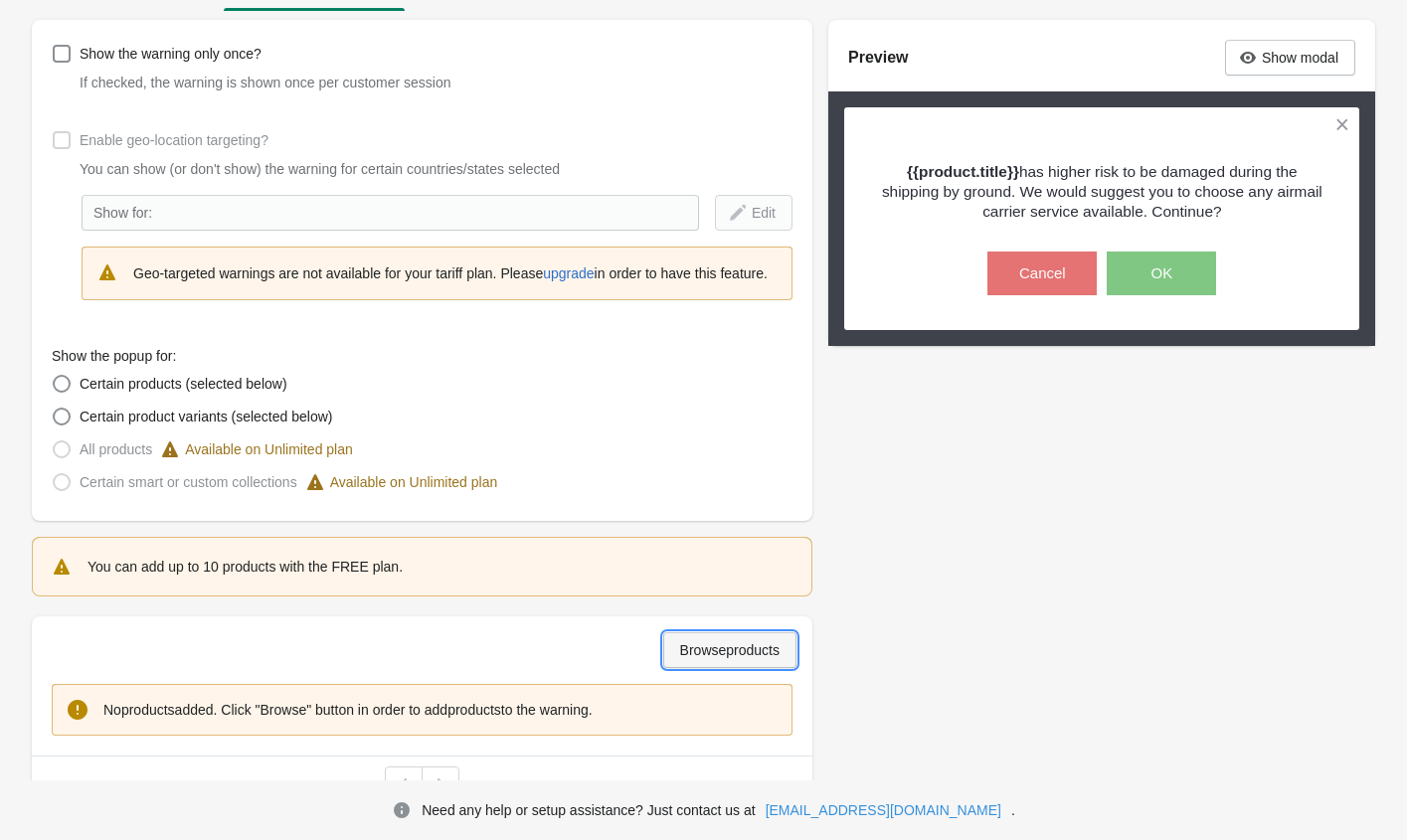 click on "Browse  products" at bounding box center (730, 650) 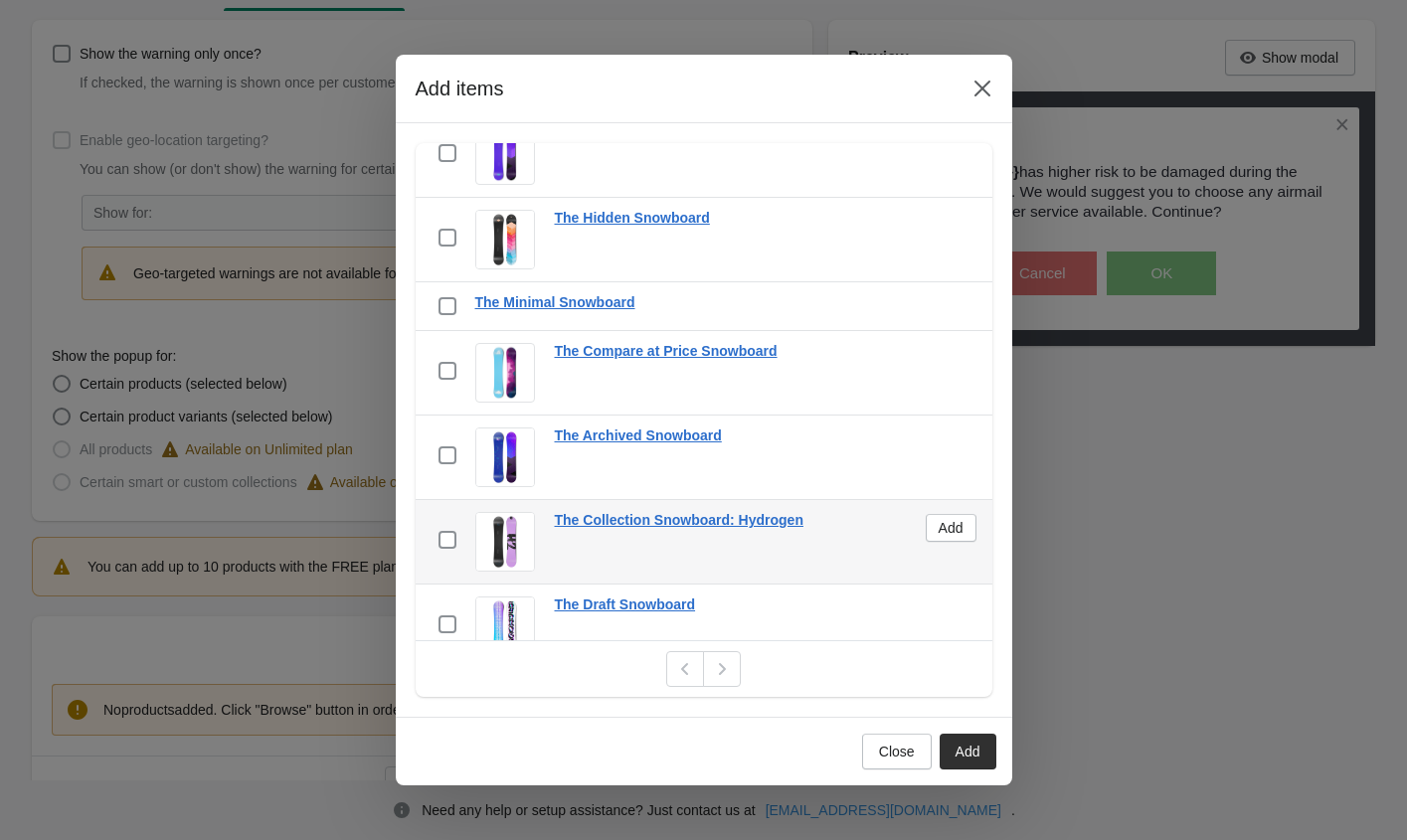 scroll, scrollTop: 239, scrollLeft: 0, axis: vertical 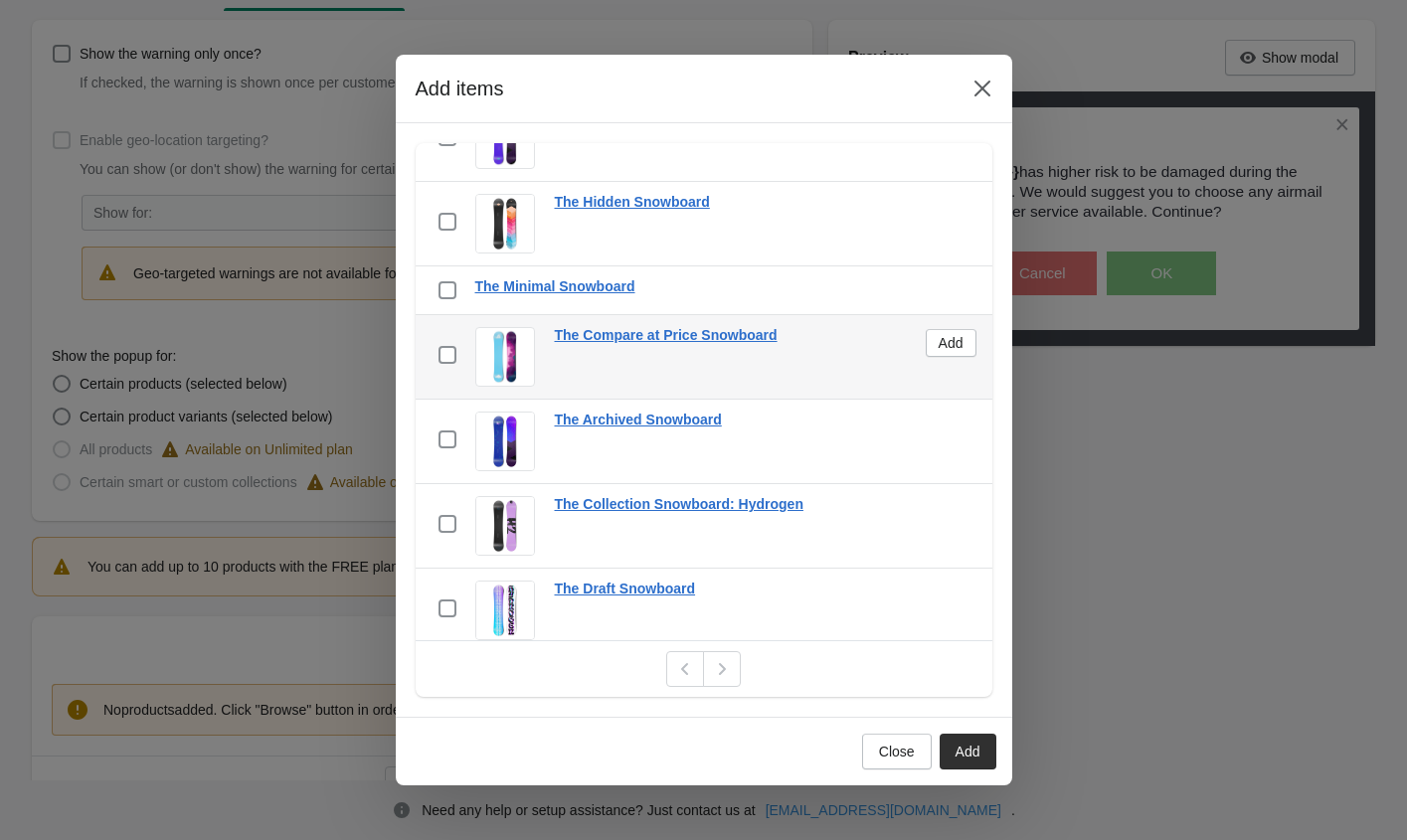 click on "checkbox" at bounding box center [447, 357] 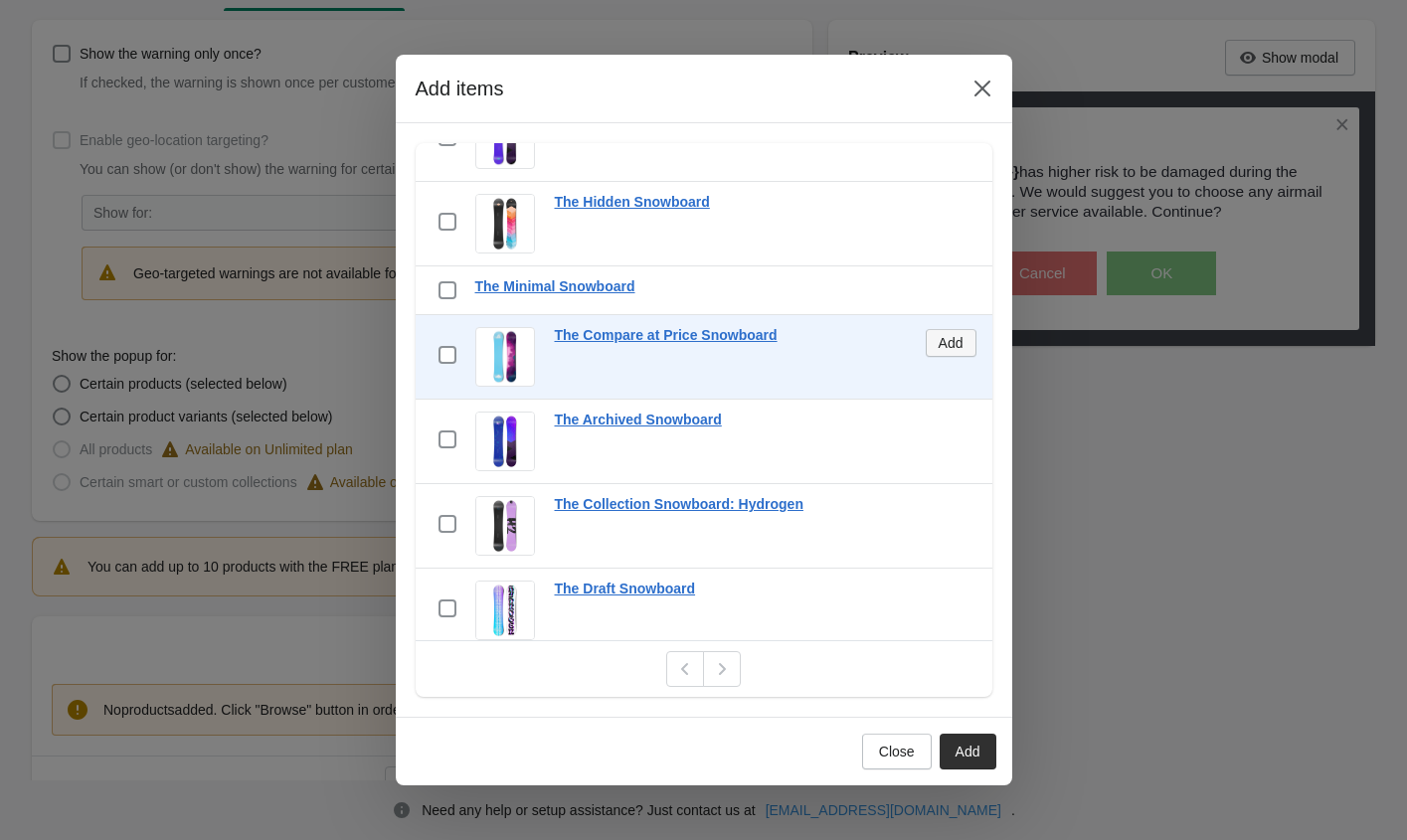 click on "Add" at bounding box center [951, 343] 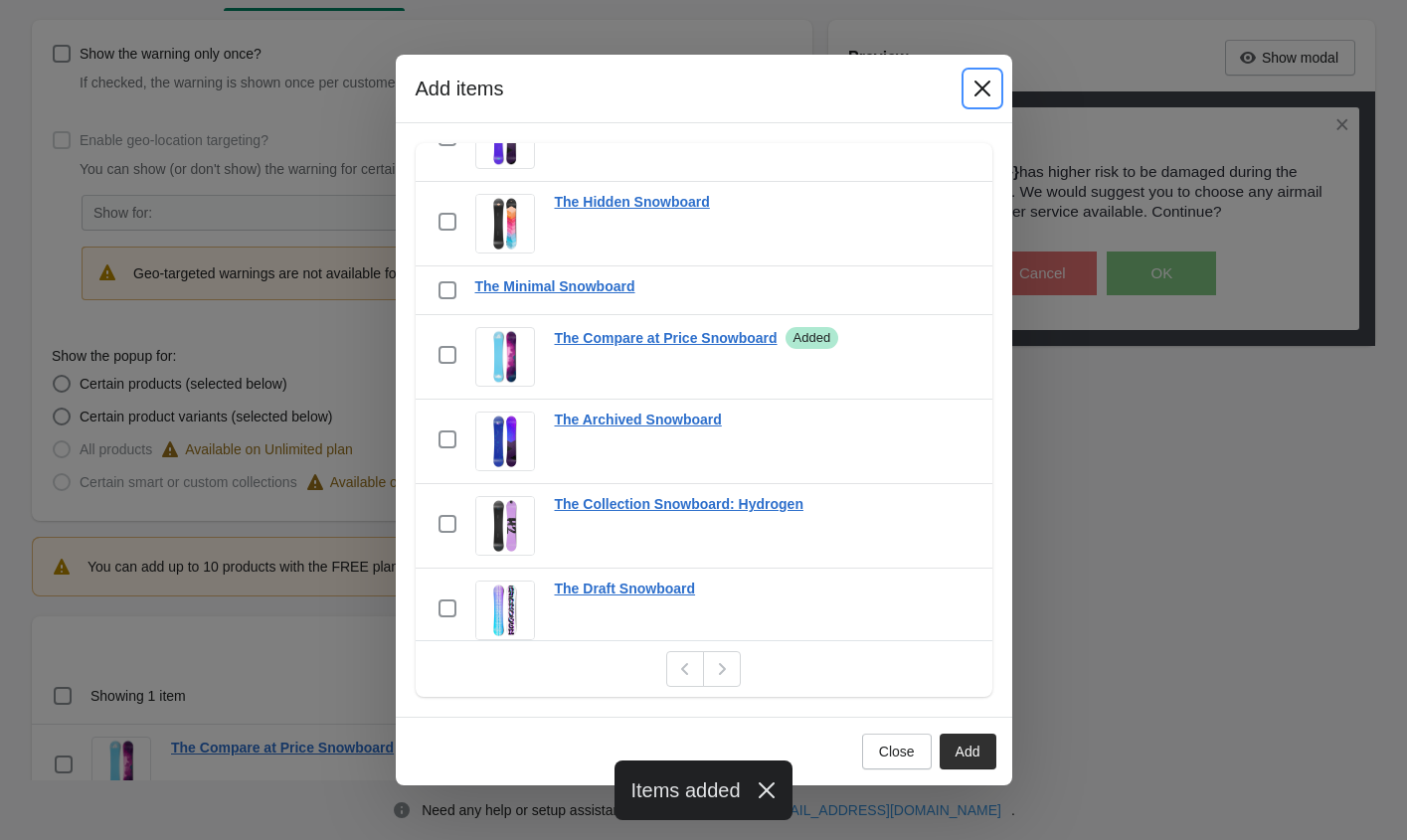 click 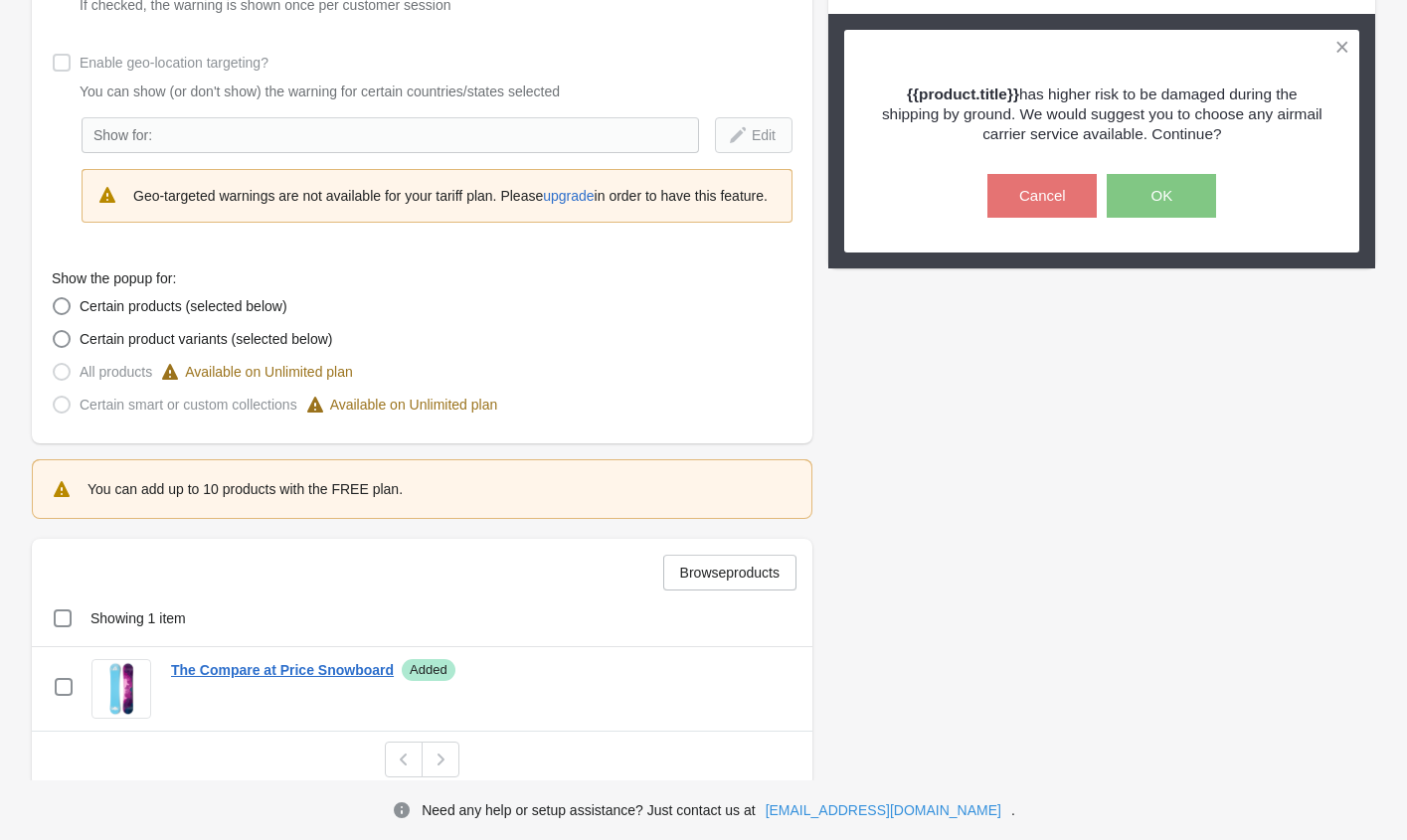 scroll, scrollTop: 420, scrollLeft: 0, axis: vertical 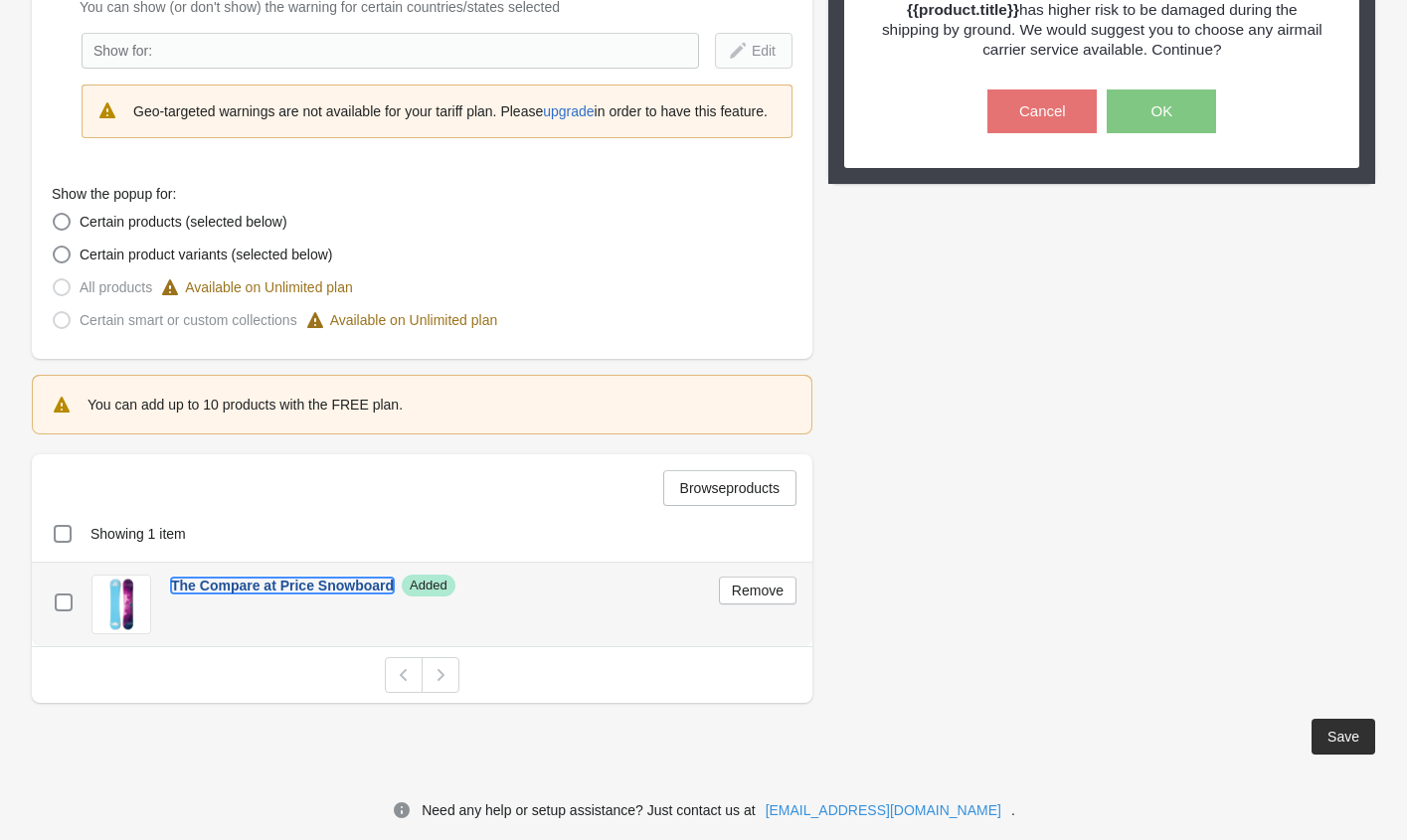click on "The Compare at Price Snowboard" at bounding box center (282, 586) 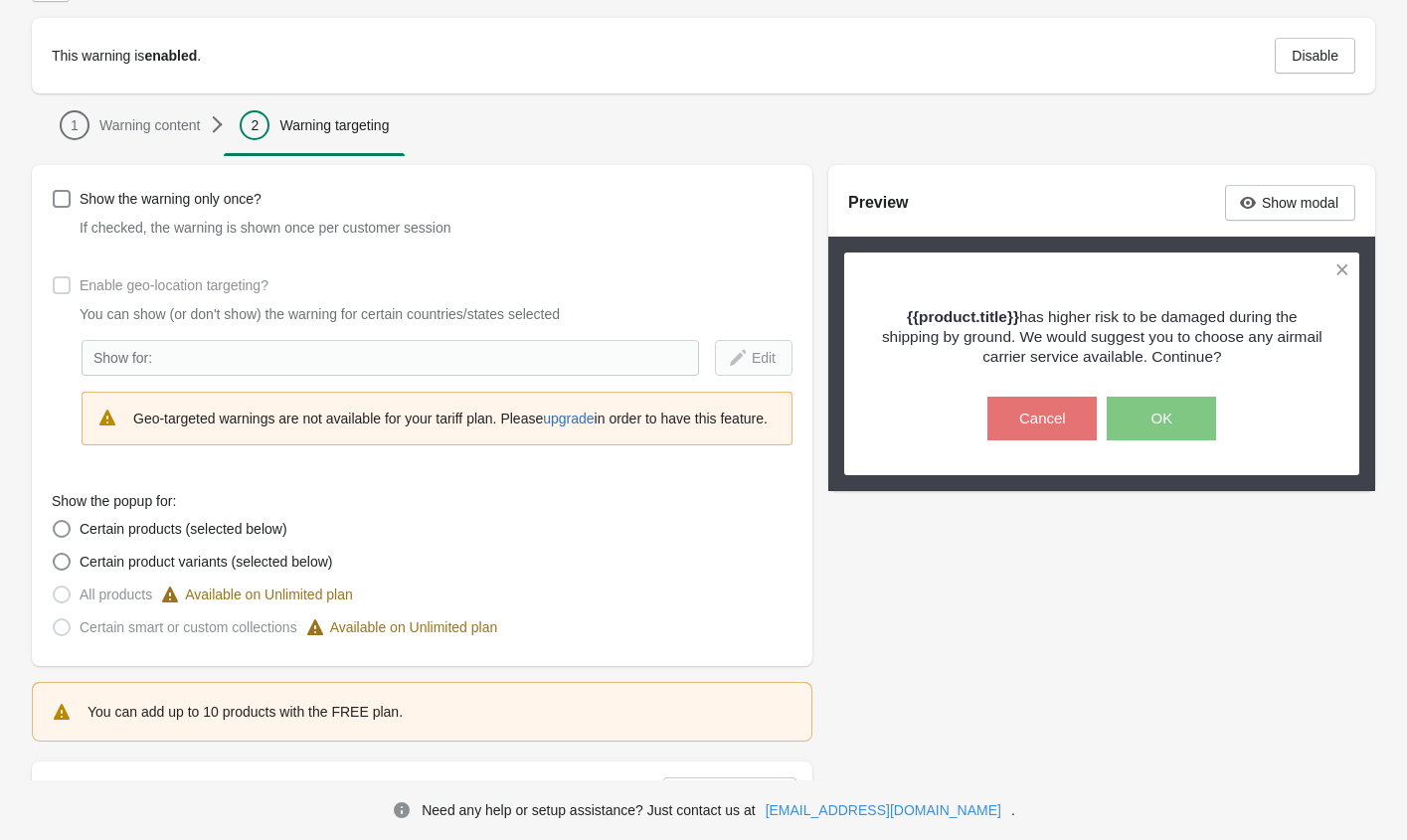 scroll, scrollTop: 0, scrollLeft: 0, axis: both 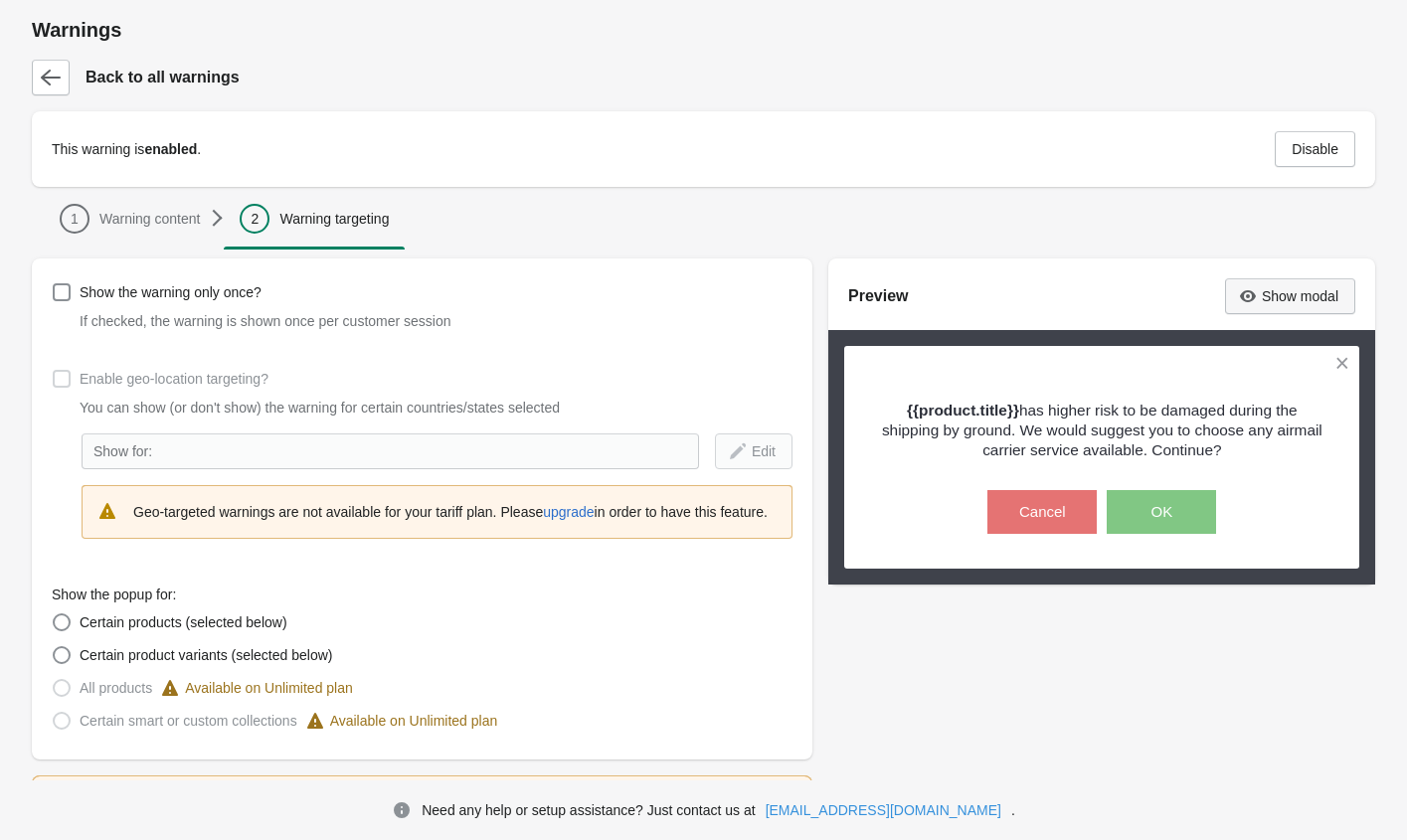 click on "Show modal" at bounding box center (1300, 296) 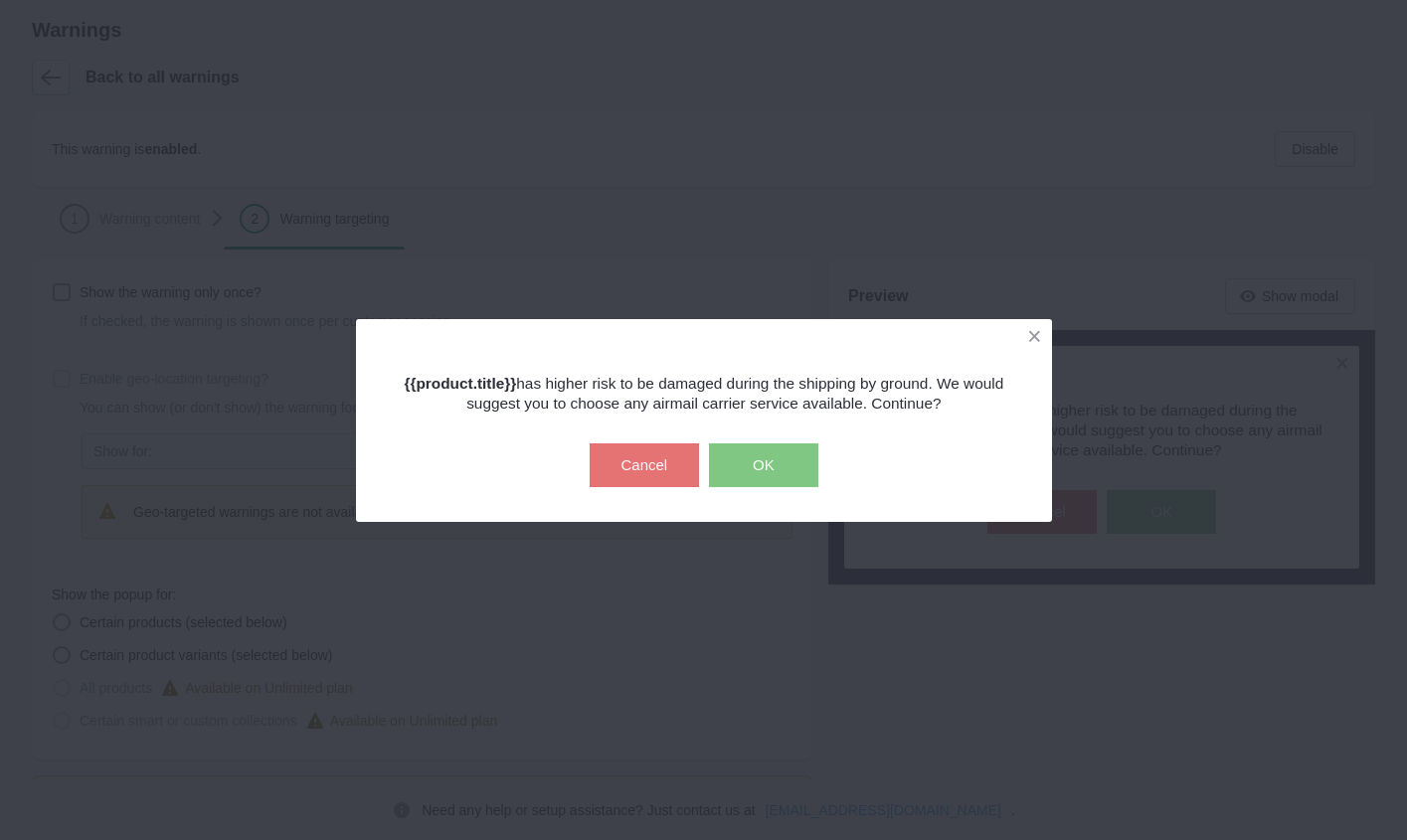 click on "{{product.title}}  has higher risk to be damaged during the shipping by ground. We would suggest you to choose any airmail carrier service available. Continue? Cancel OK" at bounding box center [703, 420] 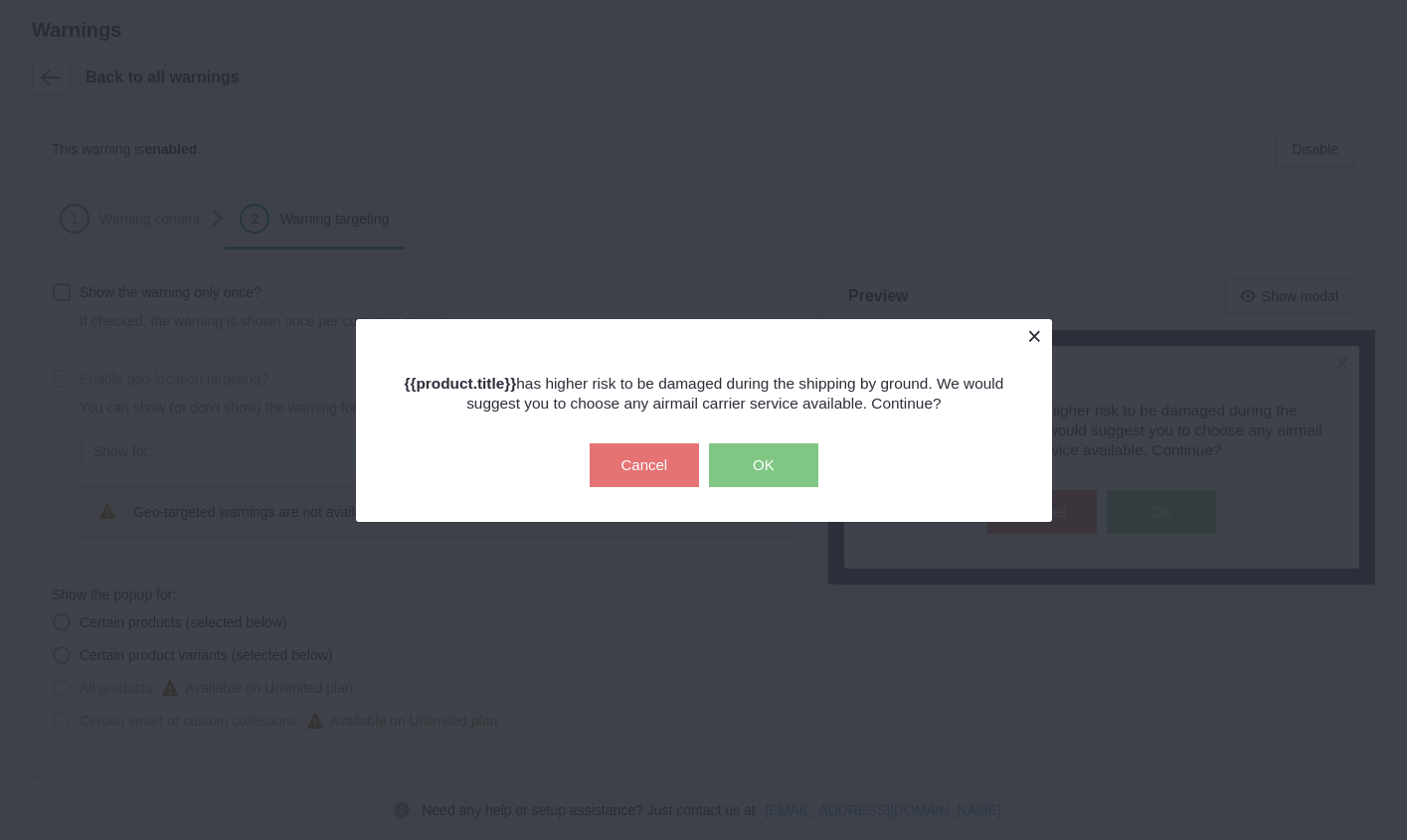 click at bounding box center [1034, 336] 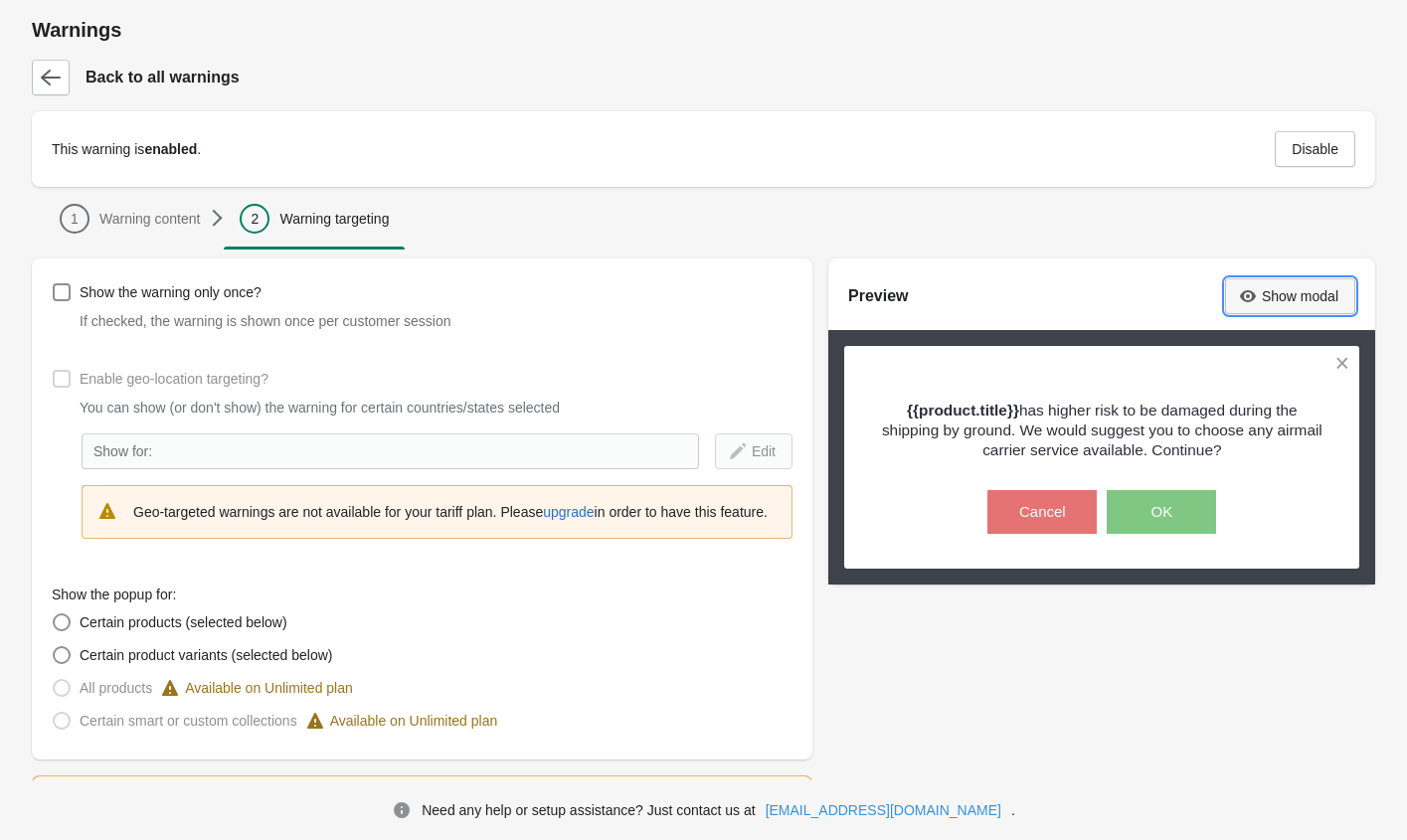 click on "Show modal" at bounding box center [1290, 296] 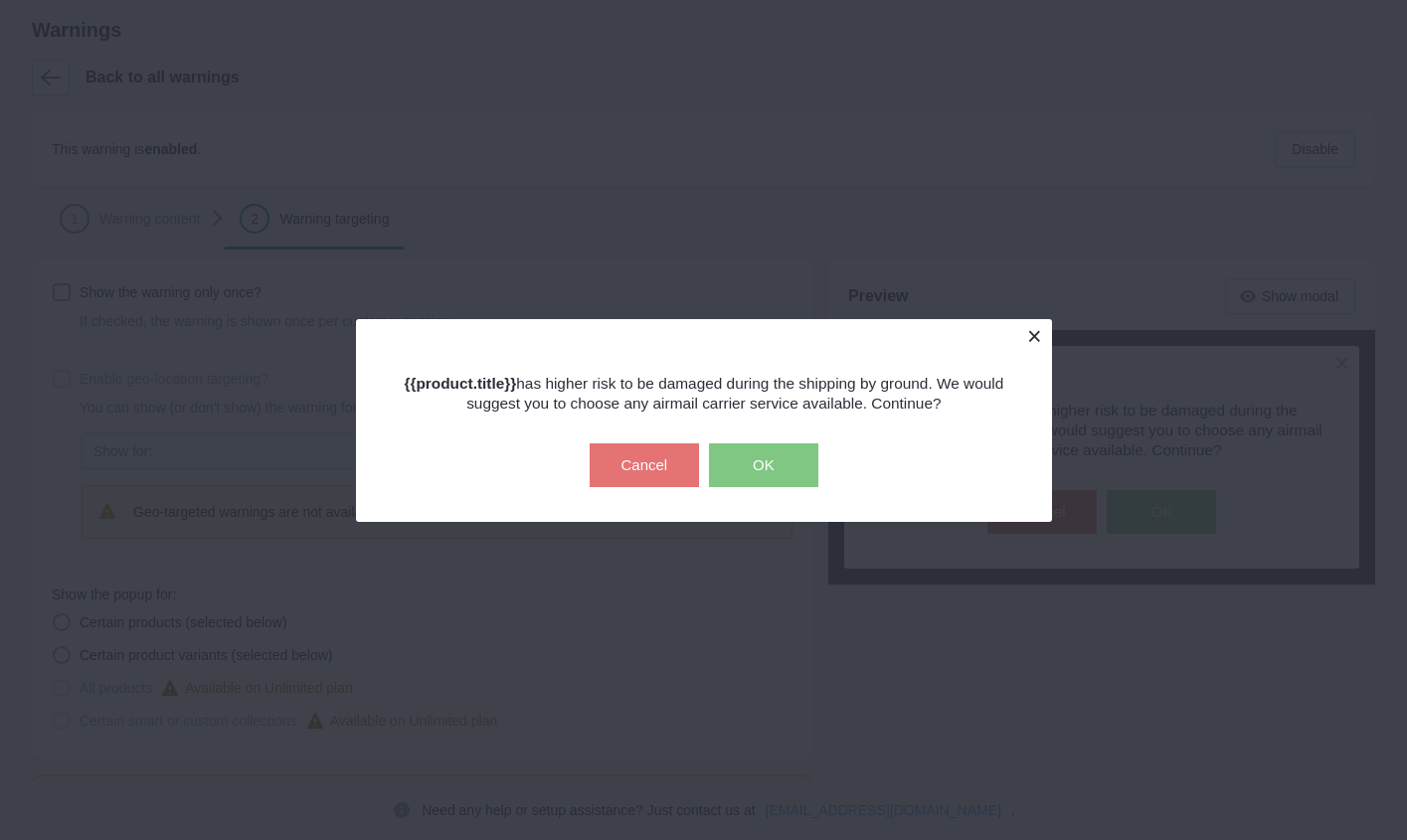 click at bounding box center (1034, 336) 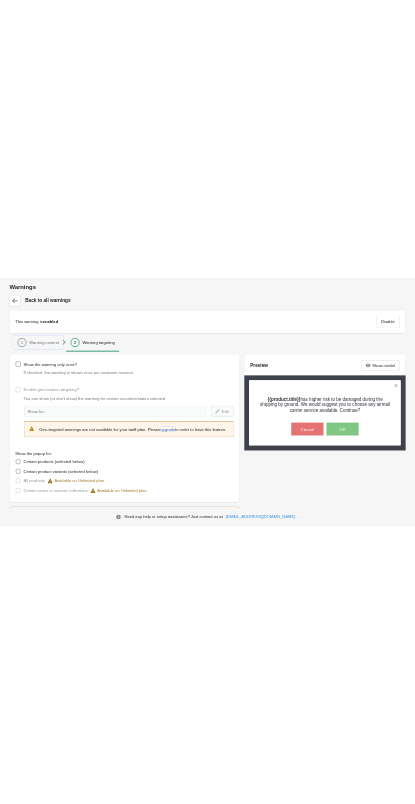 scroll, scrollTop: 0, scrollLeft: 0, axis: both 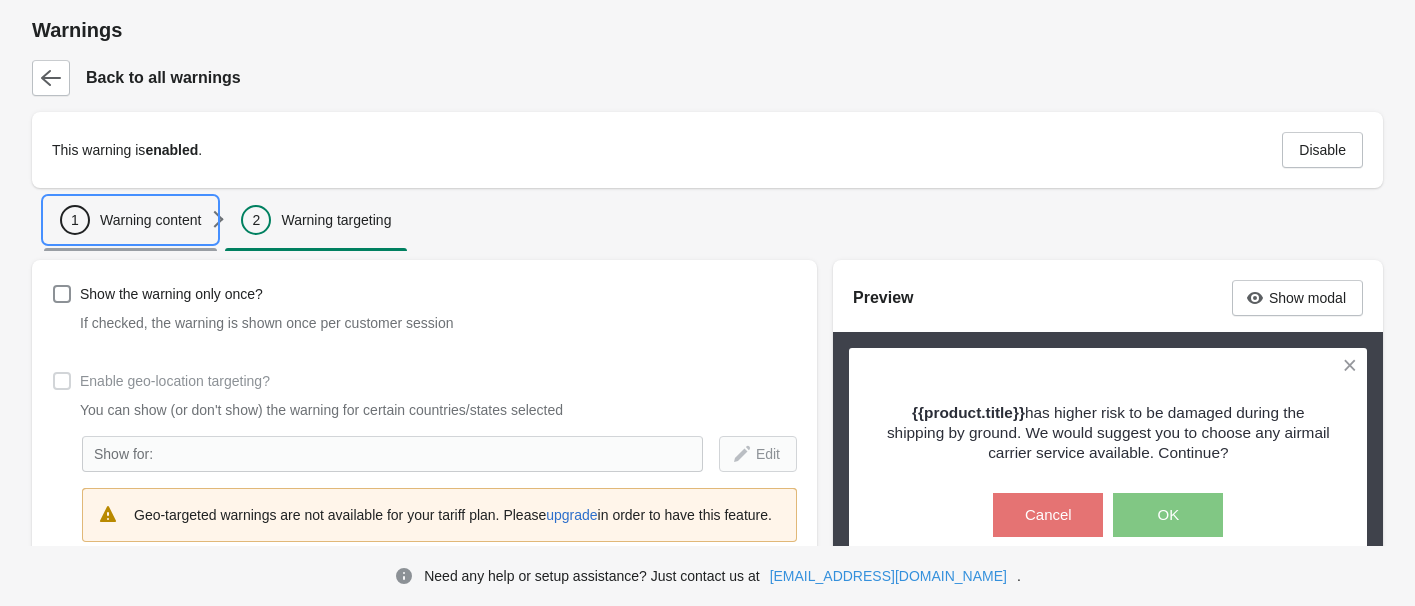 click on "1 Warning content" at bounding box center [130, 220] 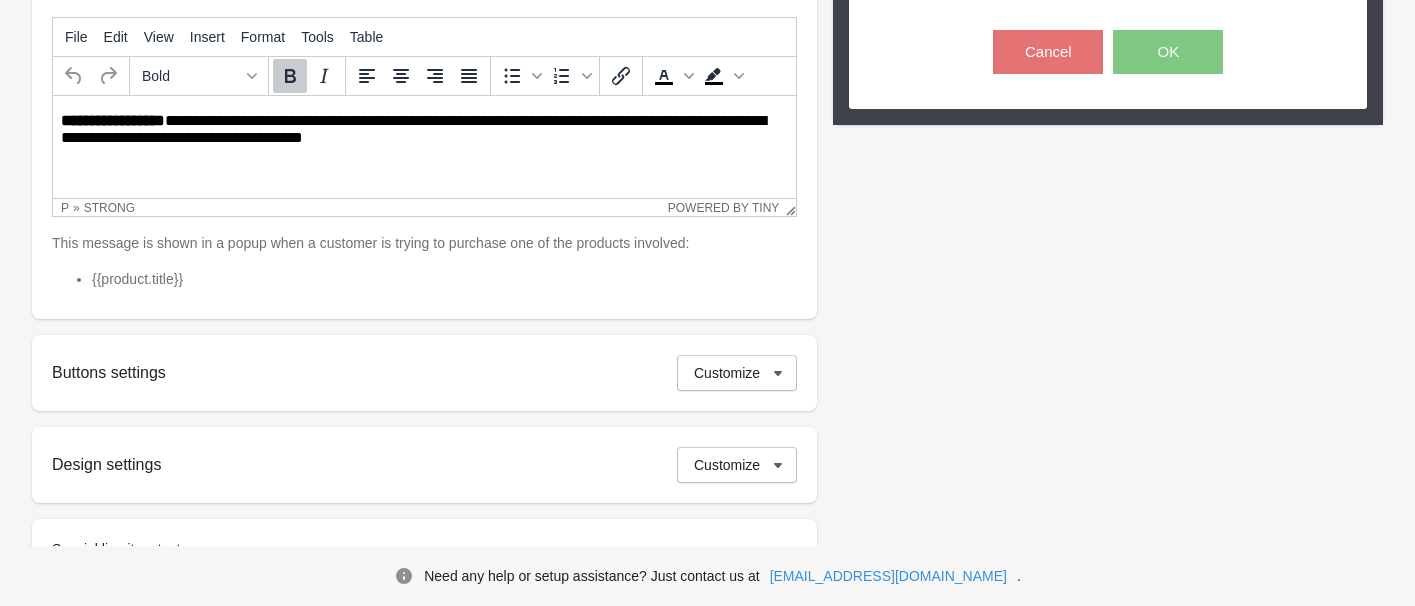 scroll, scrollTop: 480, scrollLeft: 0, axis: vertical 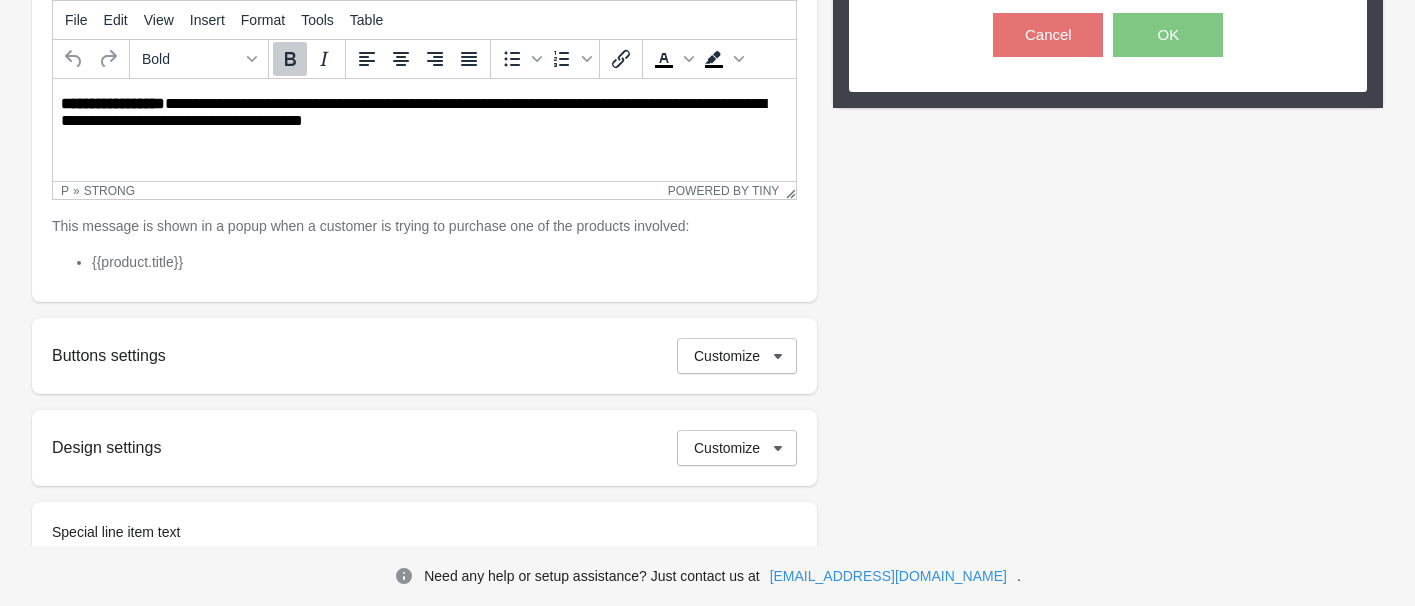 click on "**********" at bounding box center (424, 113) 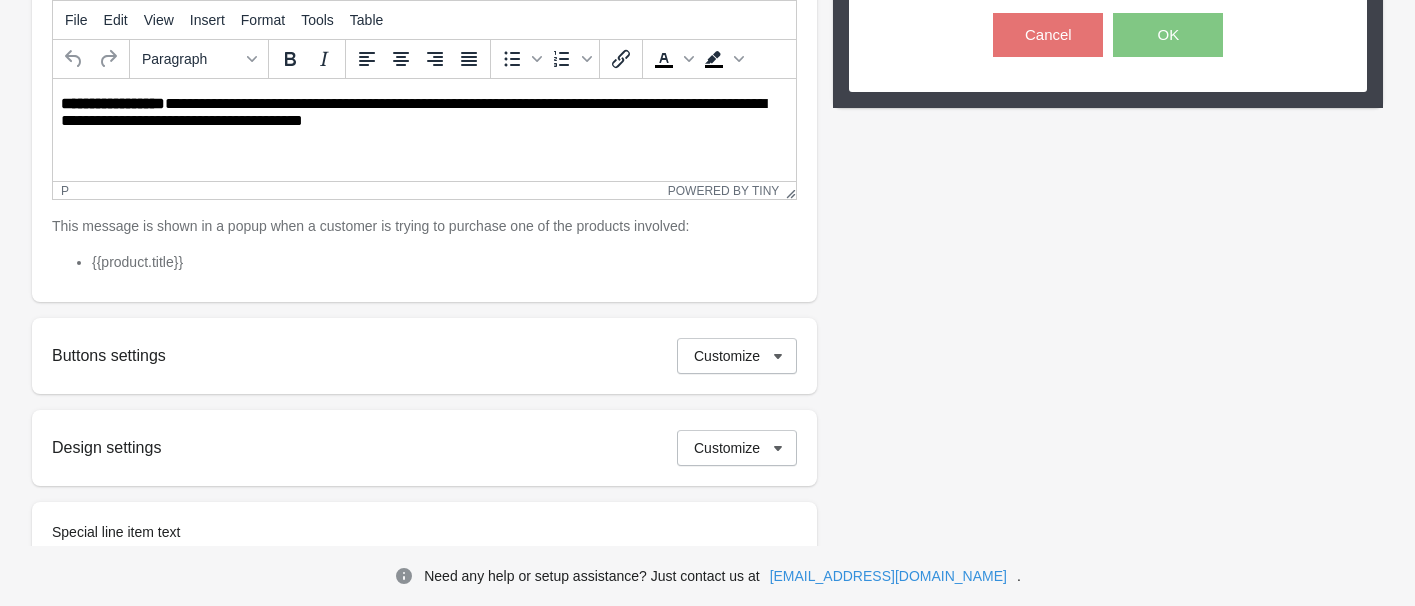 click on "**********" at bounding box center [424, 113] 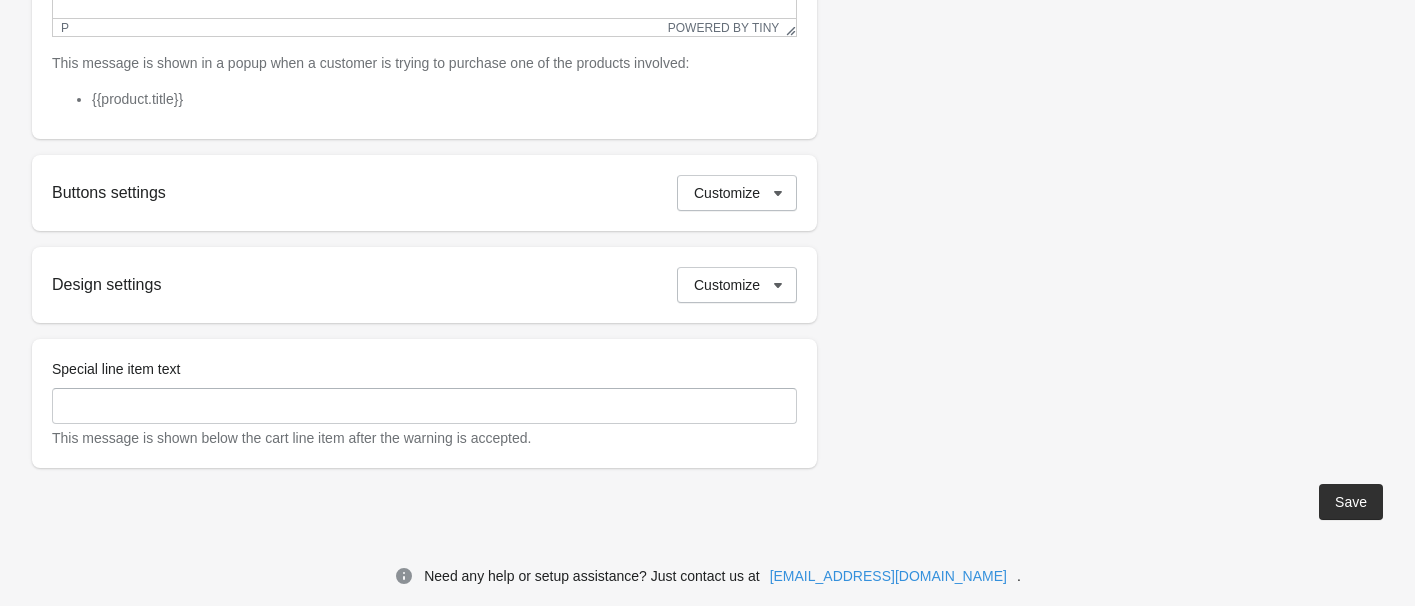 scroll, scrollTop: 403, scrollLeft: 0, axis: vertical 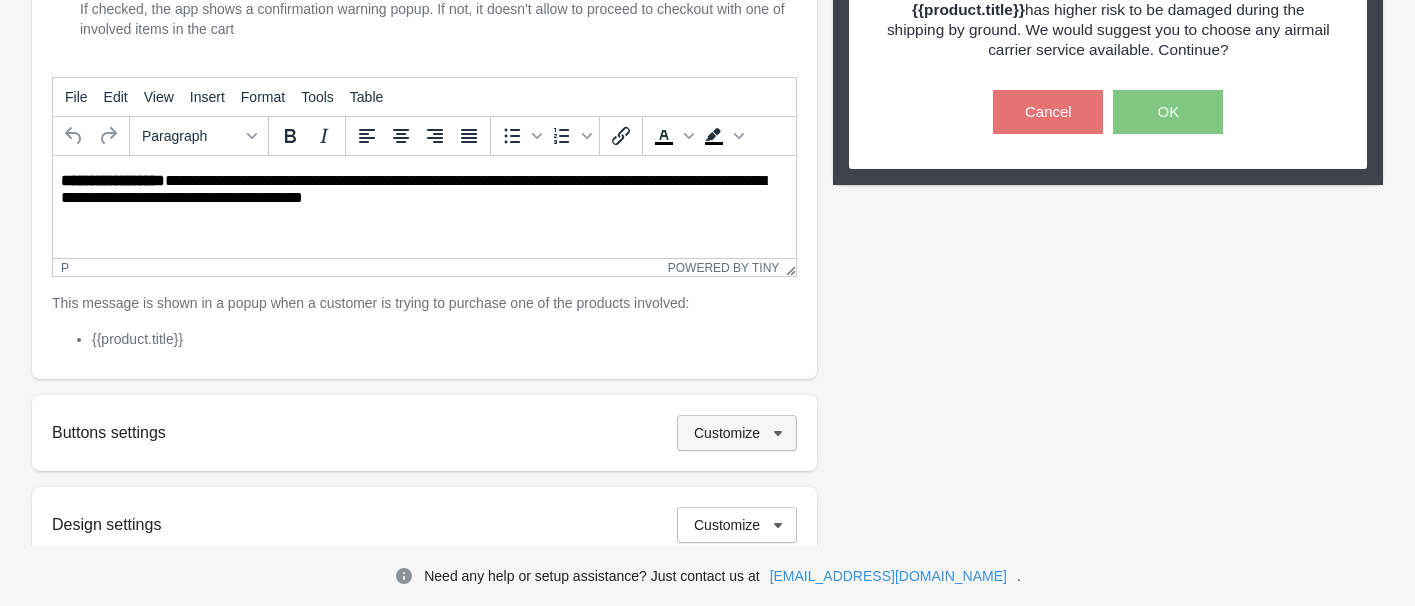 click on "Customize" at bounding box center [727, 433] 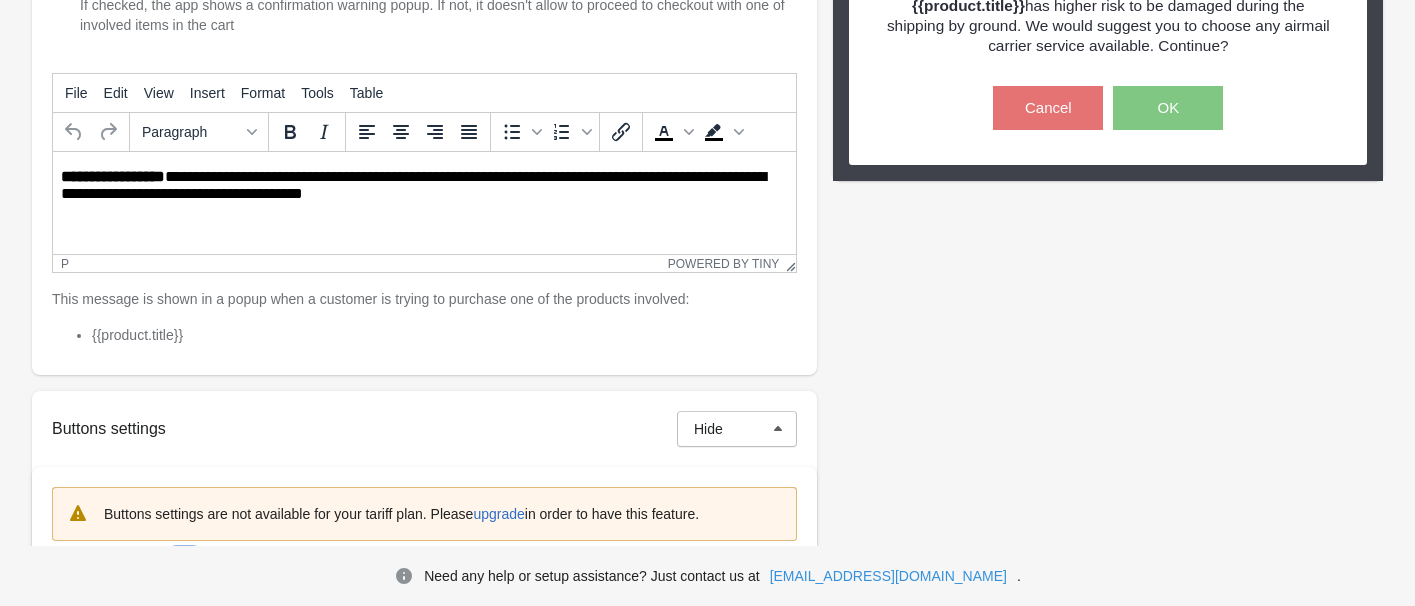 scroll, scrollTop: 403, scrollLeft: 0, axis: vertical 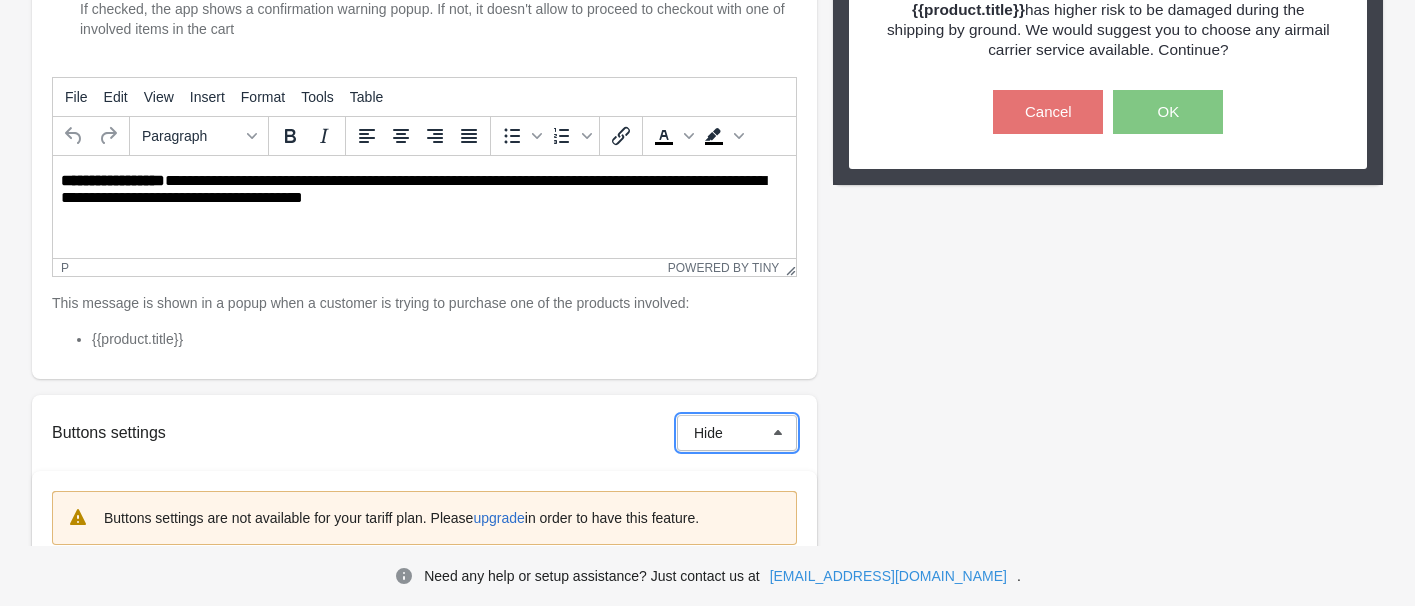 drag, startPoint x: 727, startPoint y: 435, endPoint x: 675, endPoint y: 439, distance: 52.153618 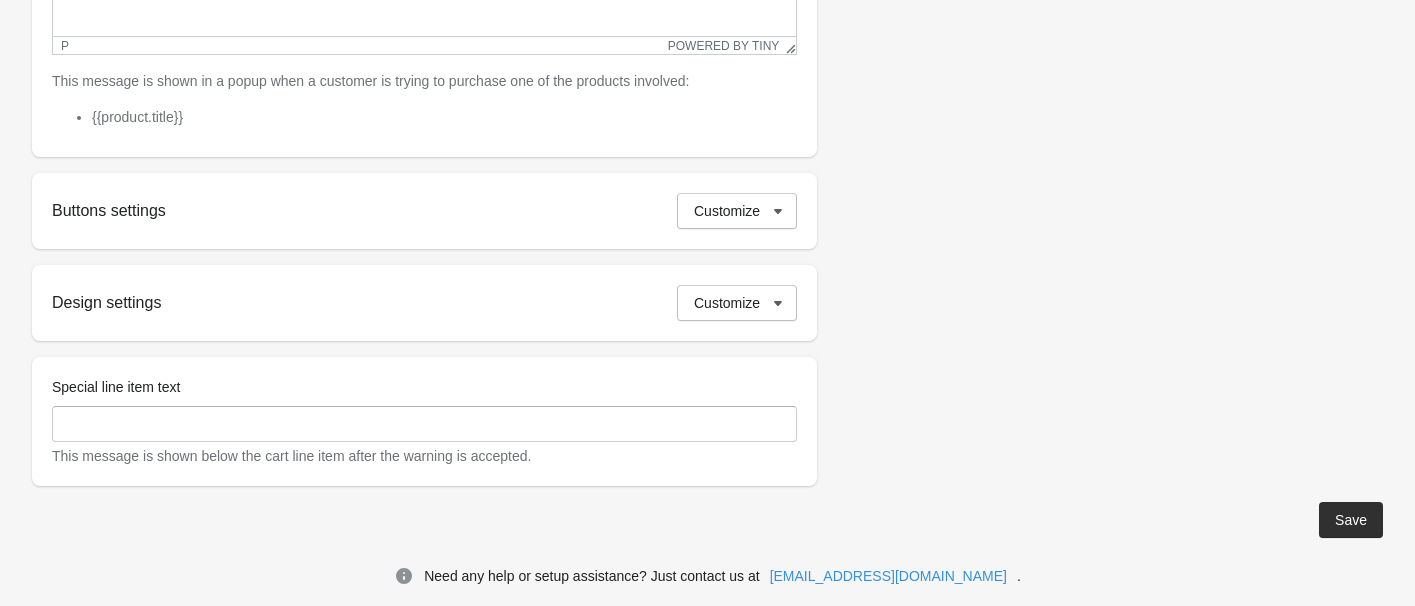 scroll, scrollTop: 643, scrollLeft: 0, axis: vertical 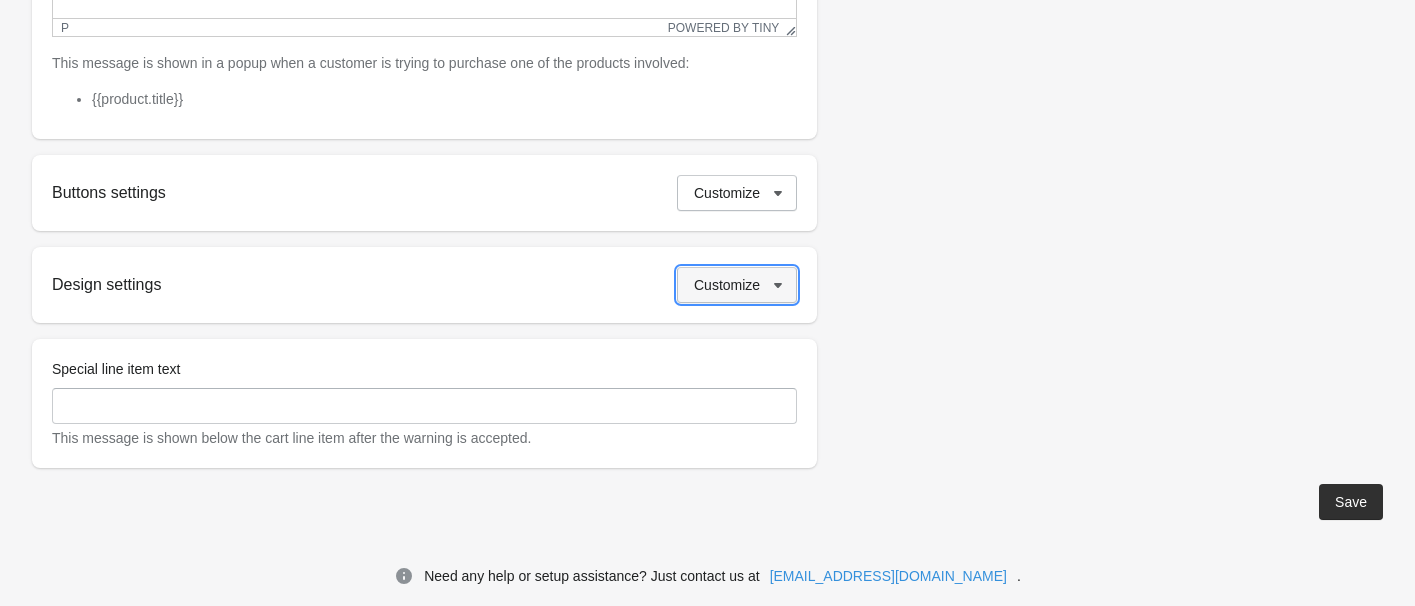 click on "Customize" at bounding box center (727, 285) 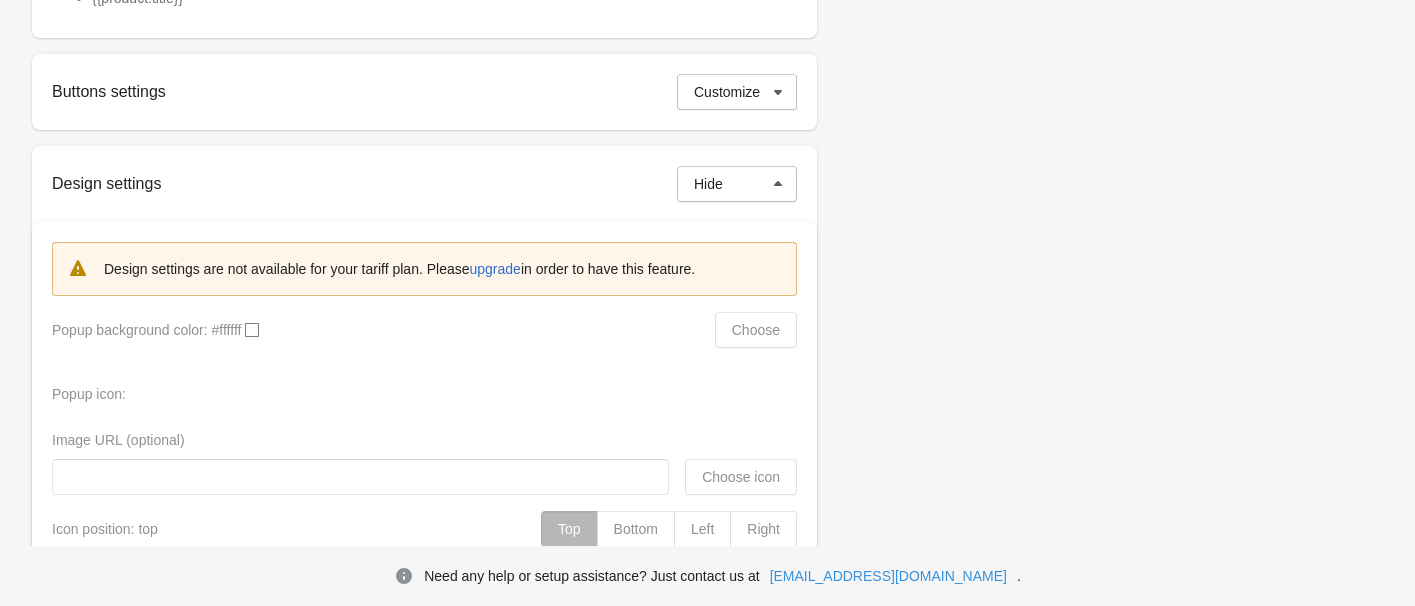 scroll, scrollTop: 508, scrollLeft: 0, axis: vertical 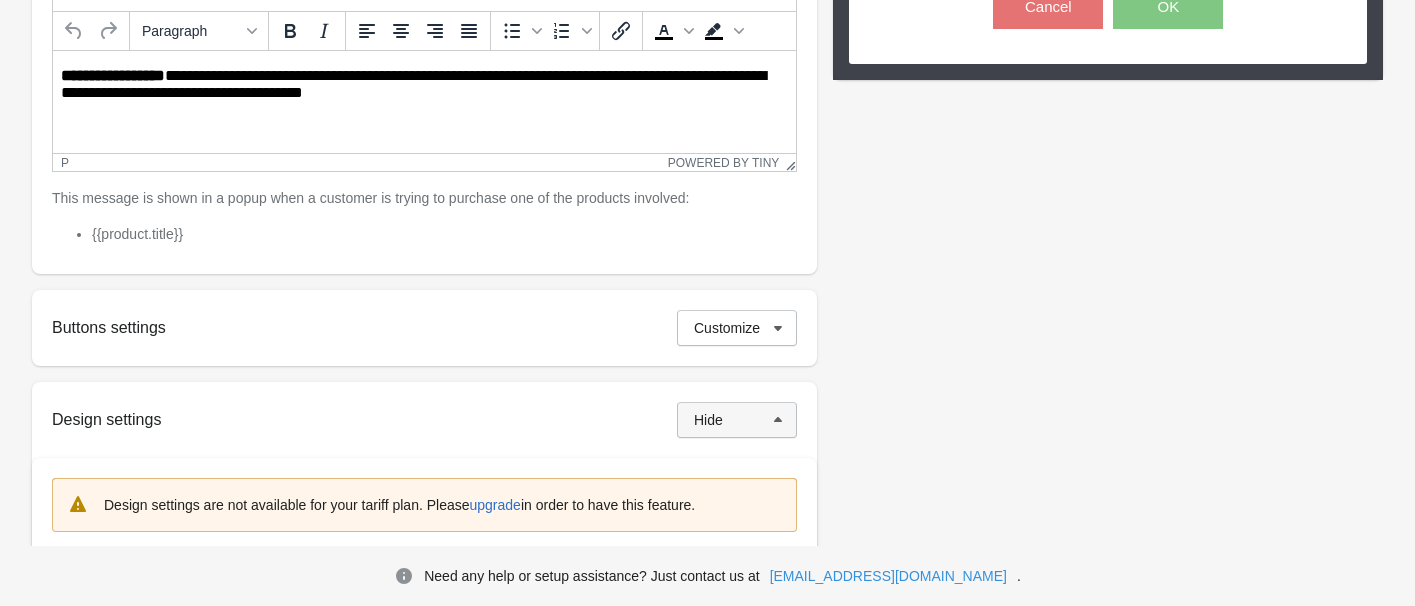click on "Hide" at bounding box center (737, 420) 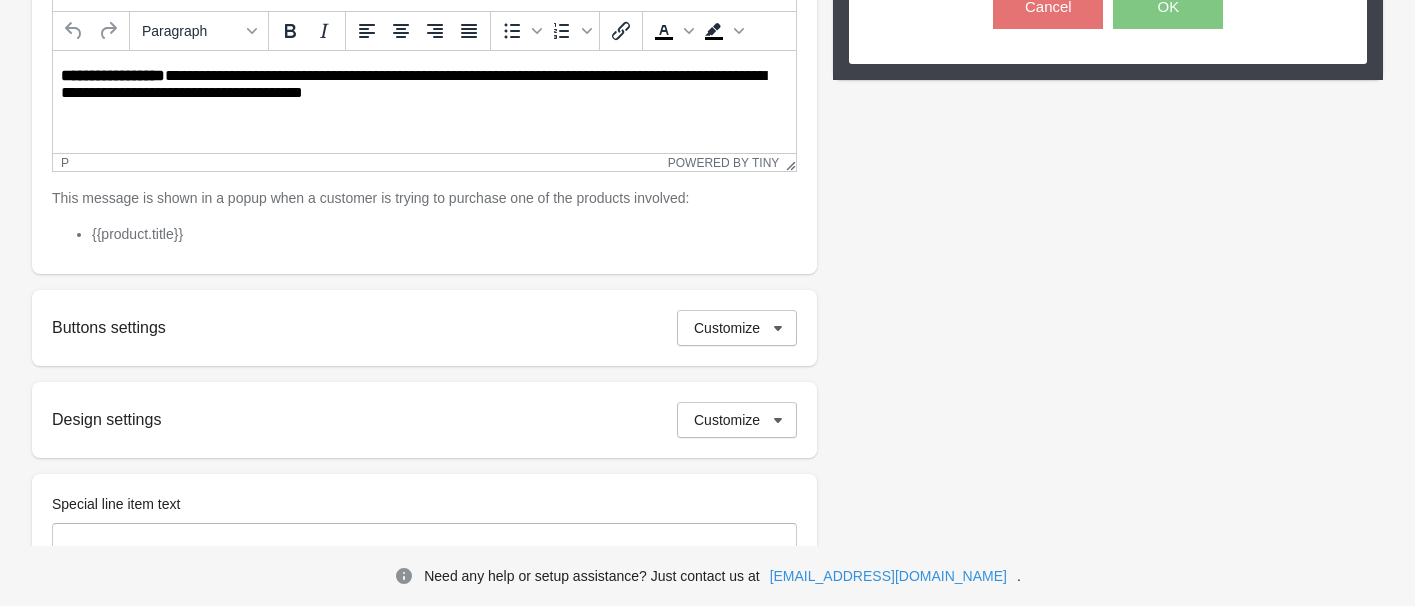 scroll, scrollTop: 268, scrollLeft: 0, axis: vertical 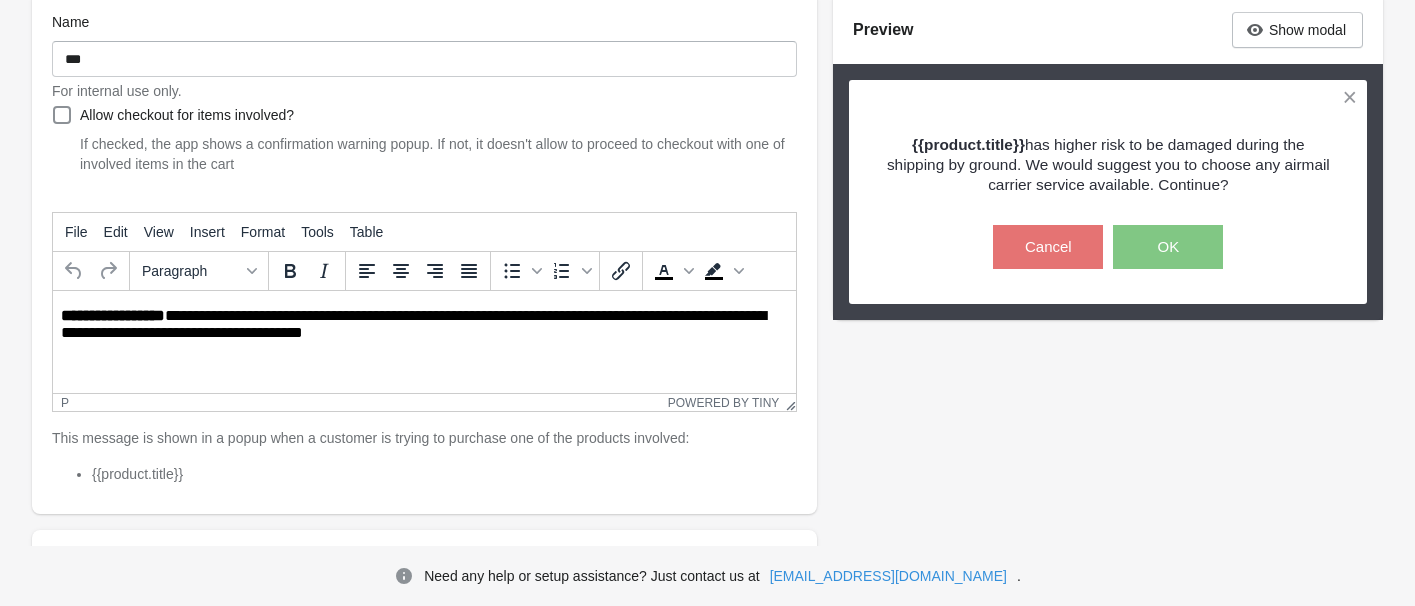 click on "**********" at bounding box center (424, 325) 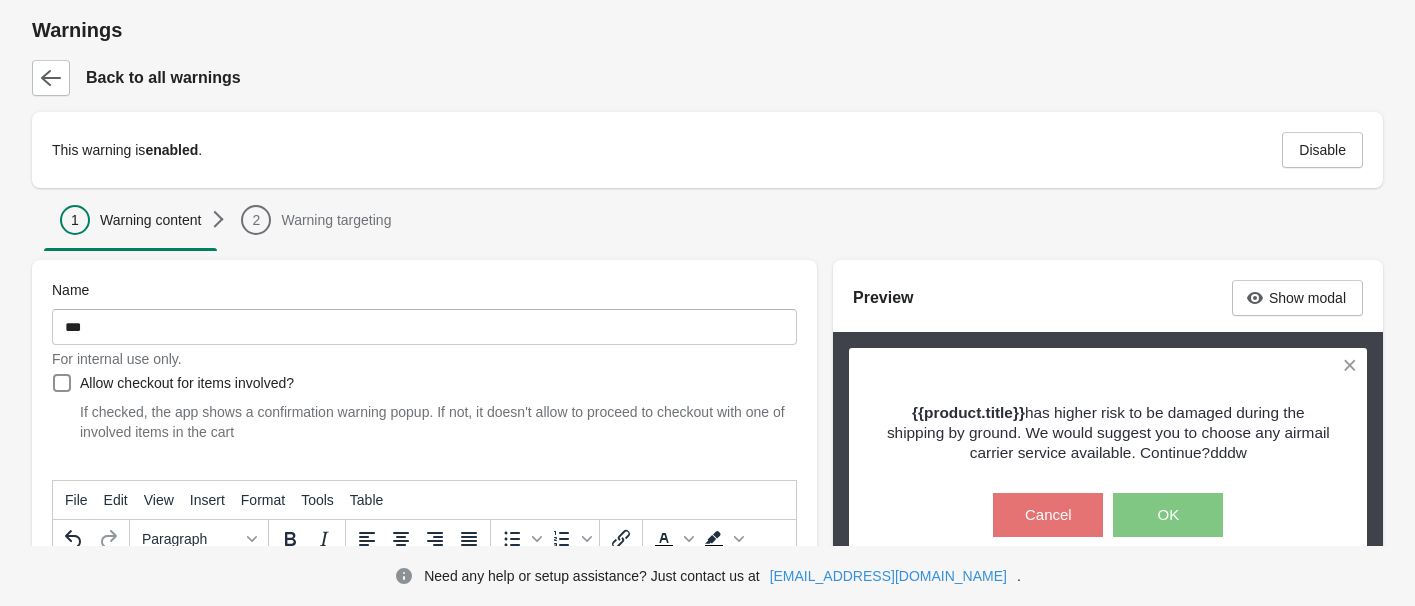 scroll, scrollTop: 0, scrollLeft: 0, axis: both 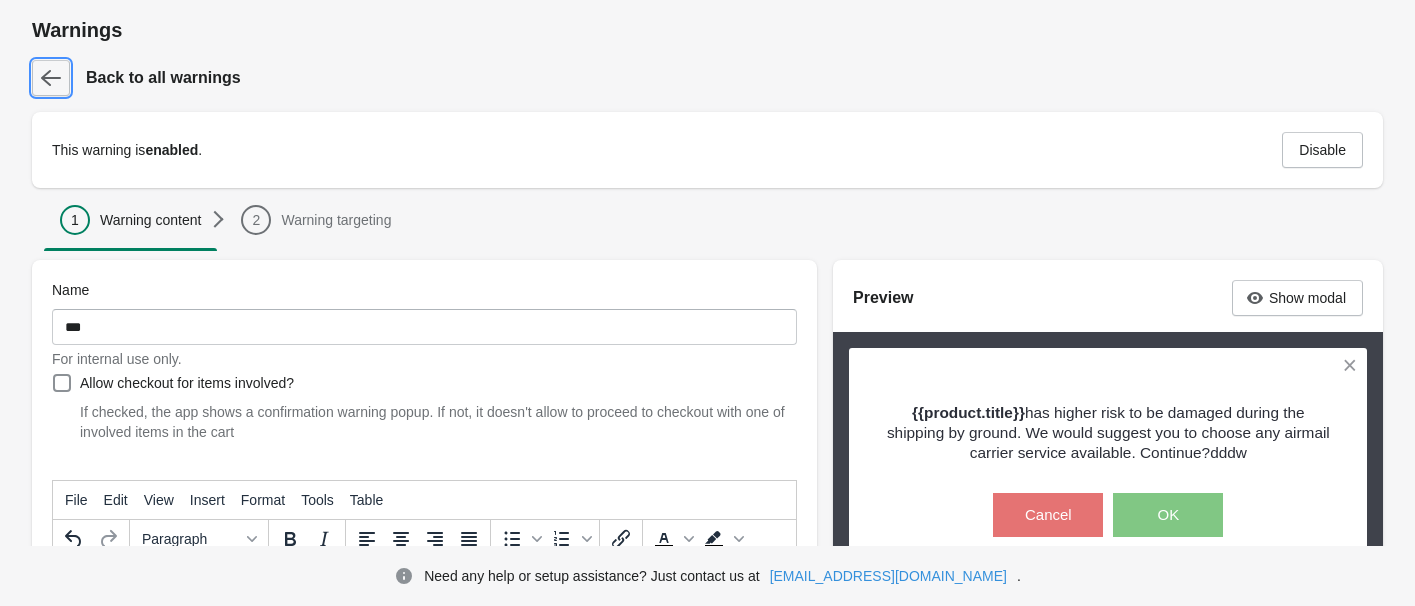 click 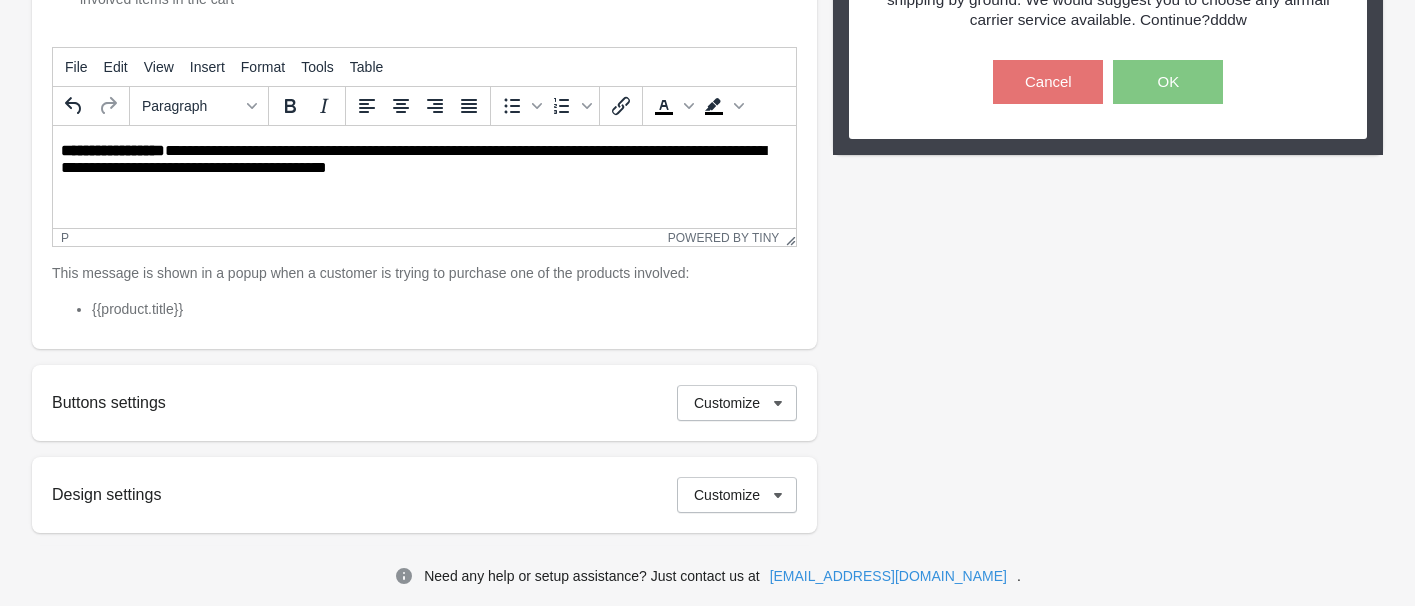 scroll, scrollTop: 643, scrollLeft: 0, axis: vertical 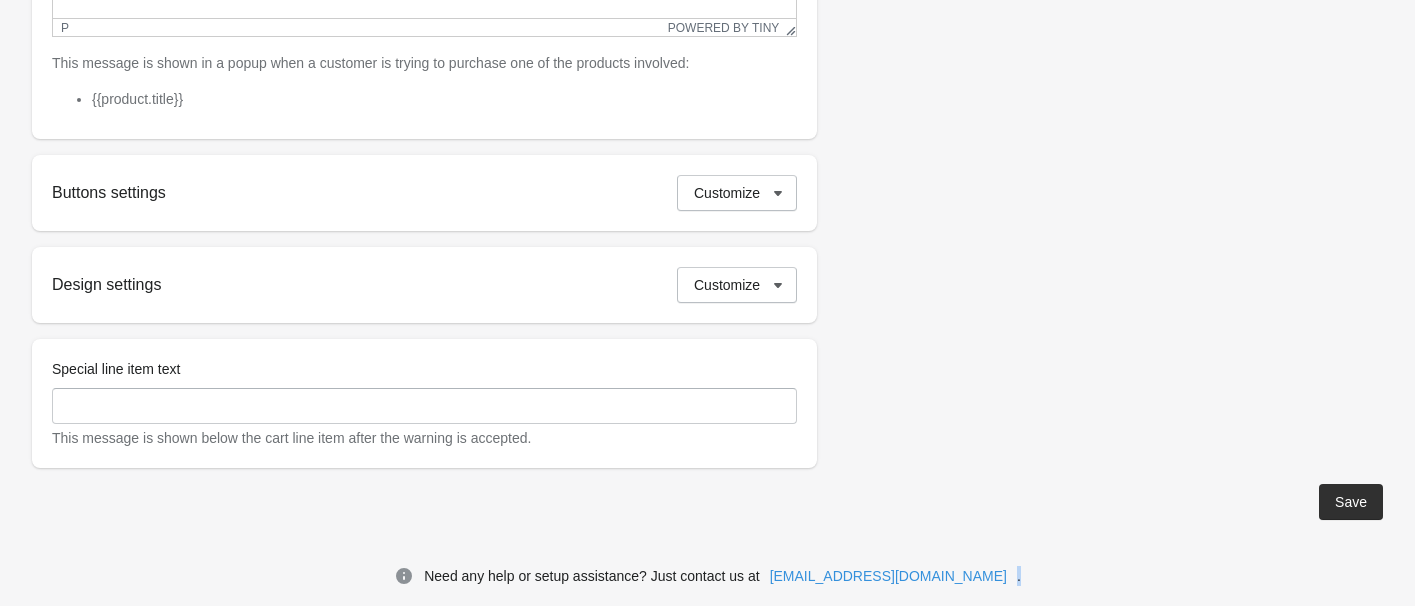 drag, startPoint x: 973, startPoint y: 575, endPoint x: 991, endPoint y: 580, distance: 18.681541 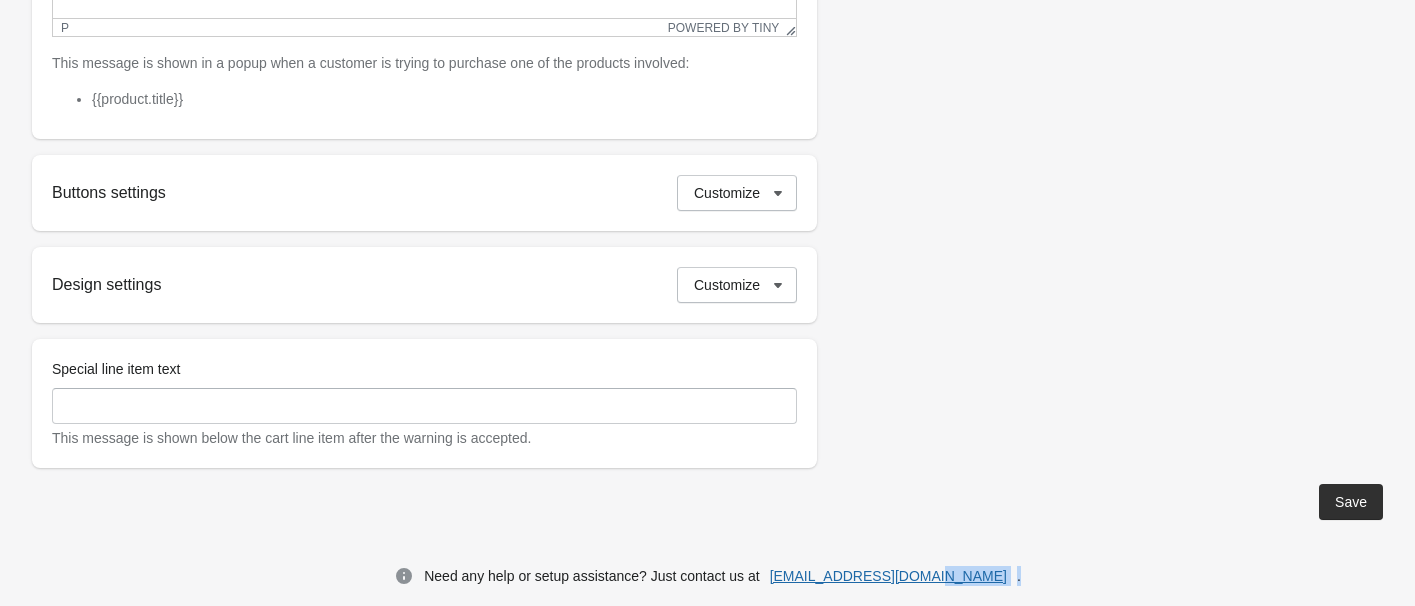 drag, startPoint x: 990, startPoint y: 578, endPoint x: 963, endPoint y: 580, distance: 27.073973 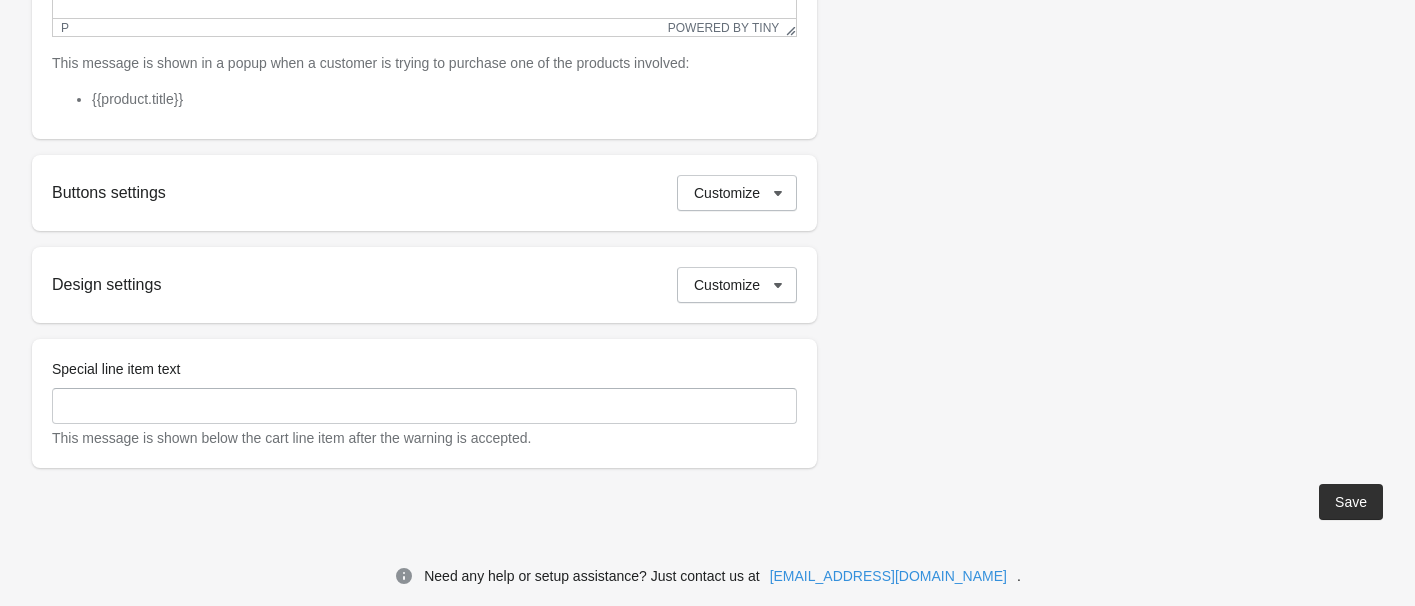 click on "Need any help or setup assistance? Just contact us at  help@elastic-soft.com ." at bounding box center (707, 576) 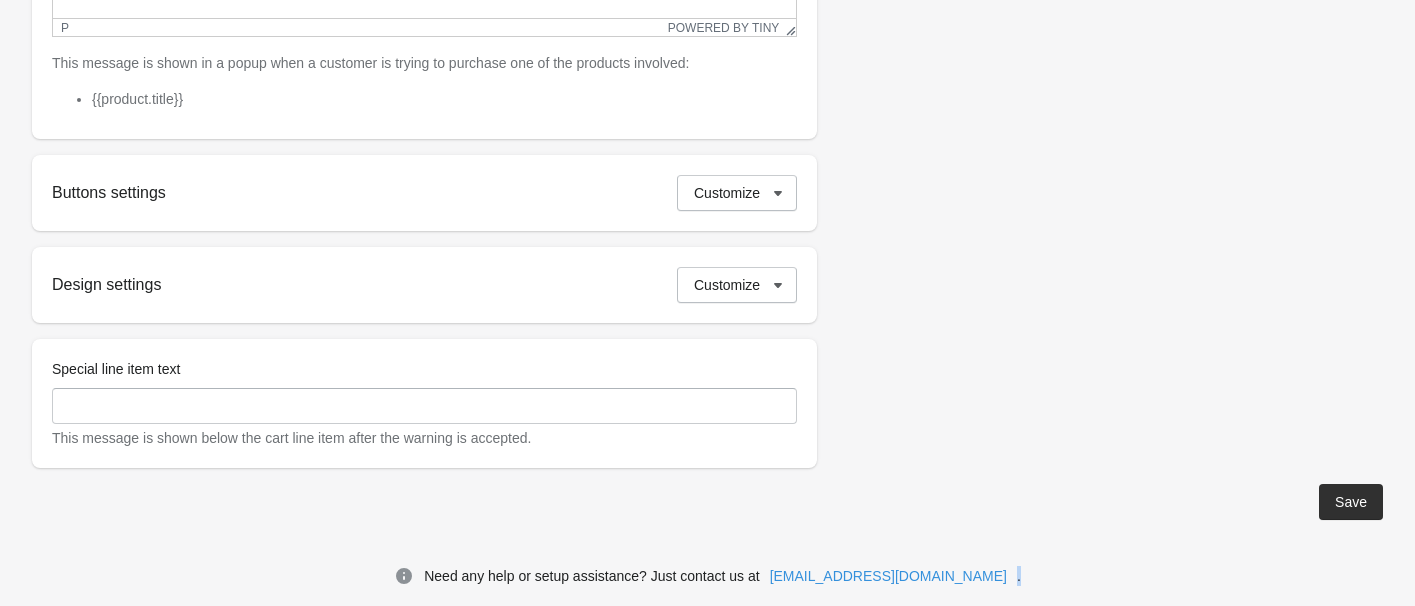 drag, startPoint x: 973, startPoint y: 579, endPoint x: 999, endPoint y: 582, distance: 26.172504 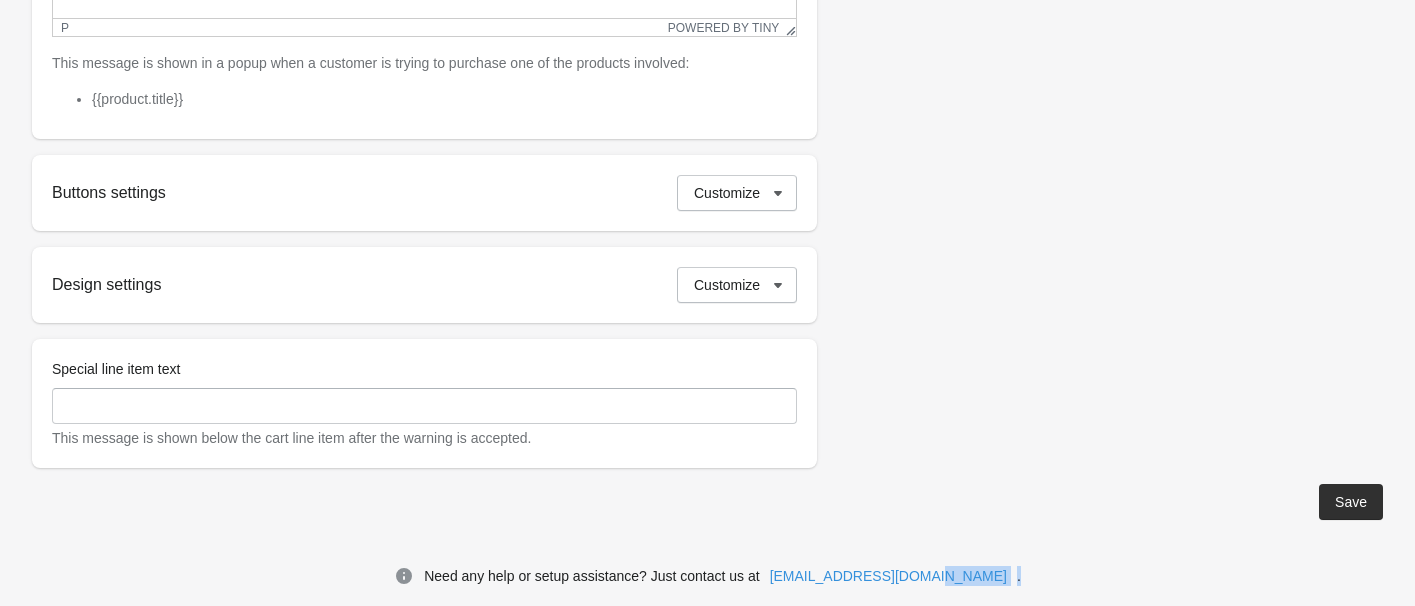 drag, startPoint x: 968, startPoint y: 580, endPoint x: 988, endPoint y: 580, distance: 20 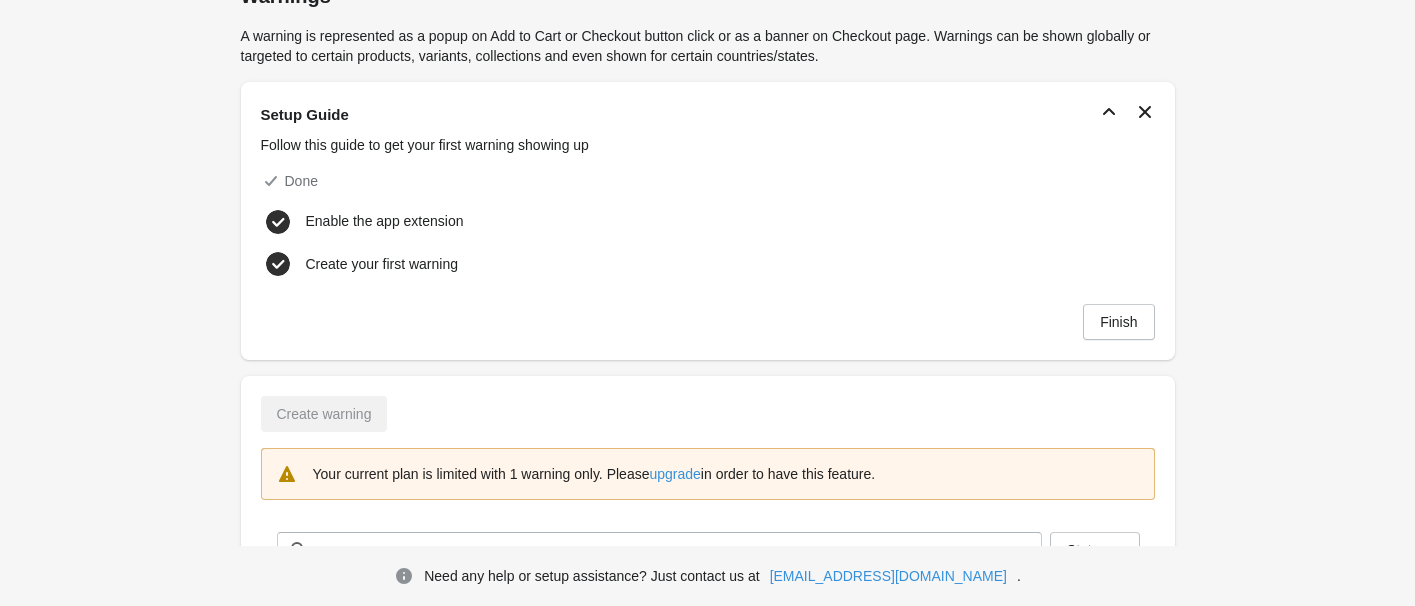scroll, scrollTop: 0, scrollLeft: 0, axis: both 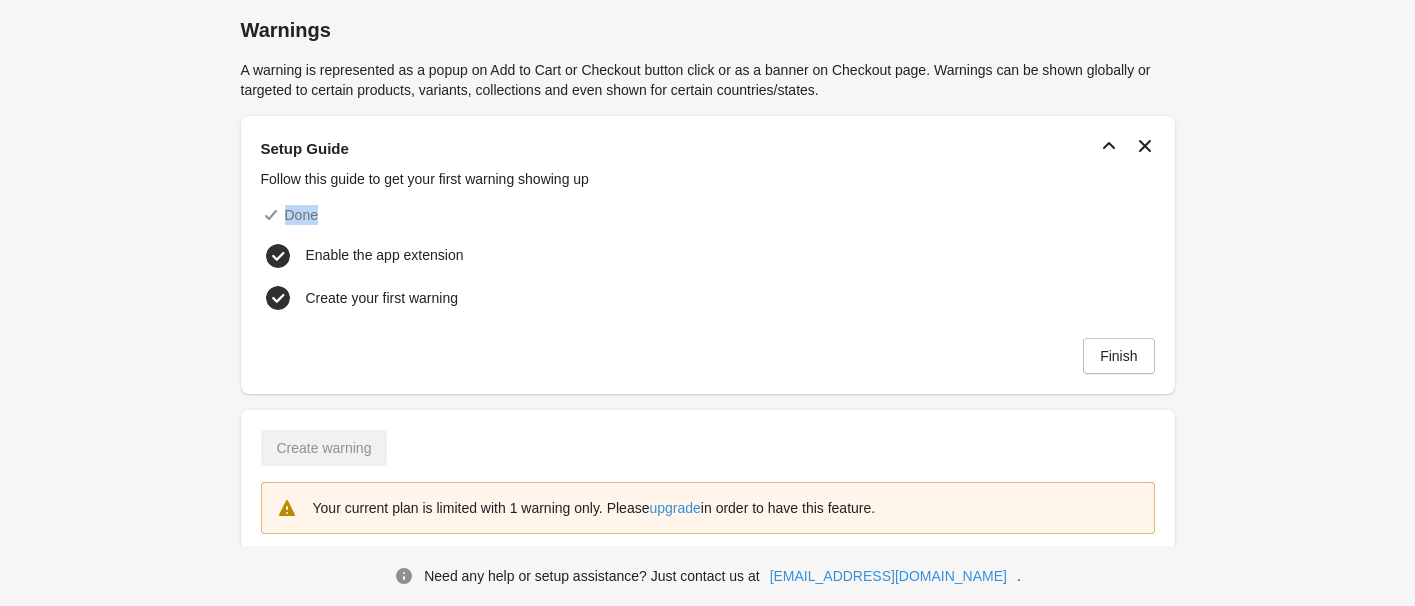 drag, startPoint x: 257, startPoint y: 212, endPoint x: 400, endPoint y: 215, distance: 143.03146 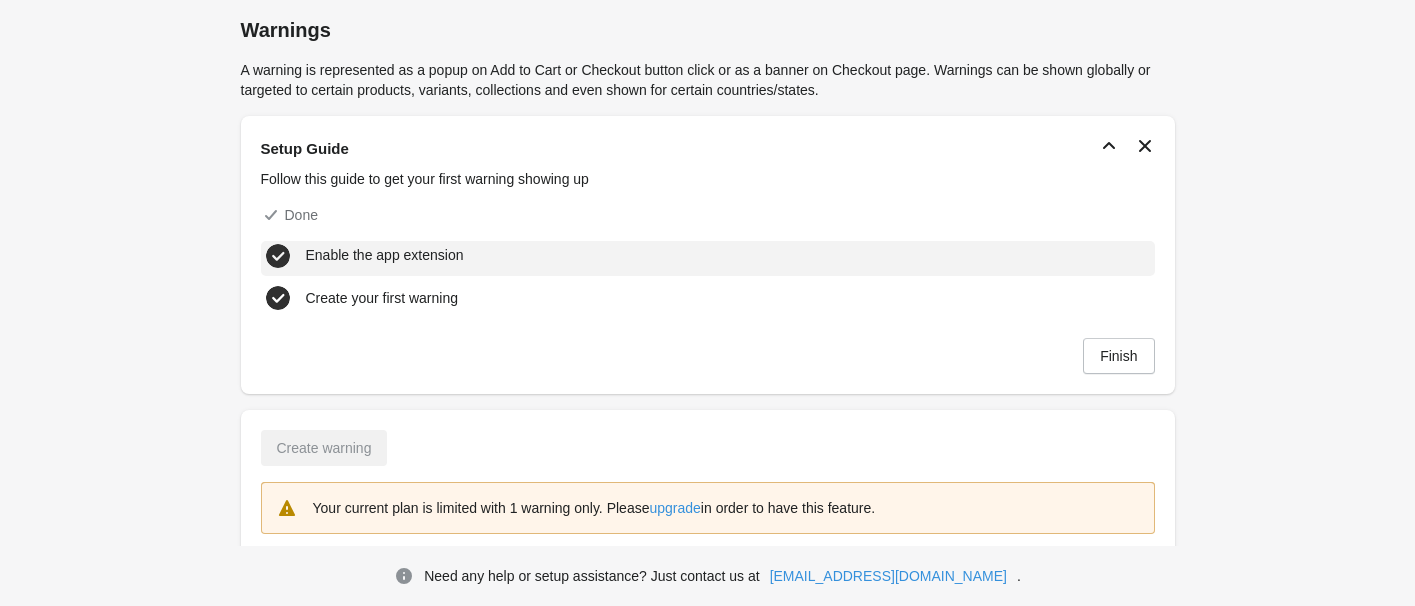 click on "Enable the app extension" at bounding box center (385, 255) 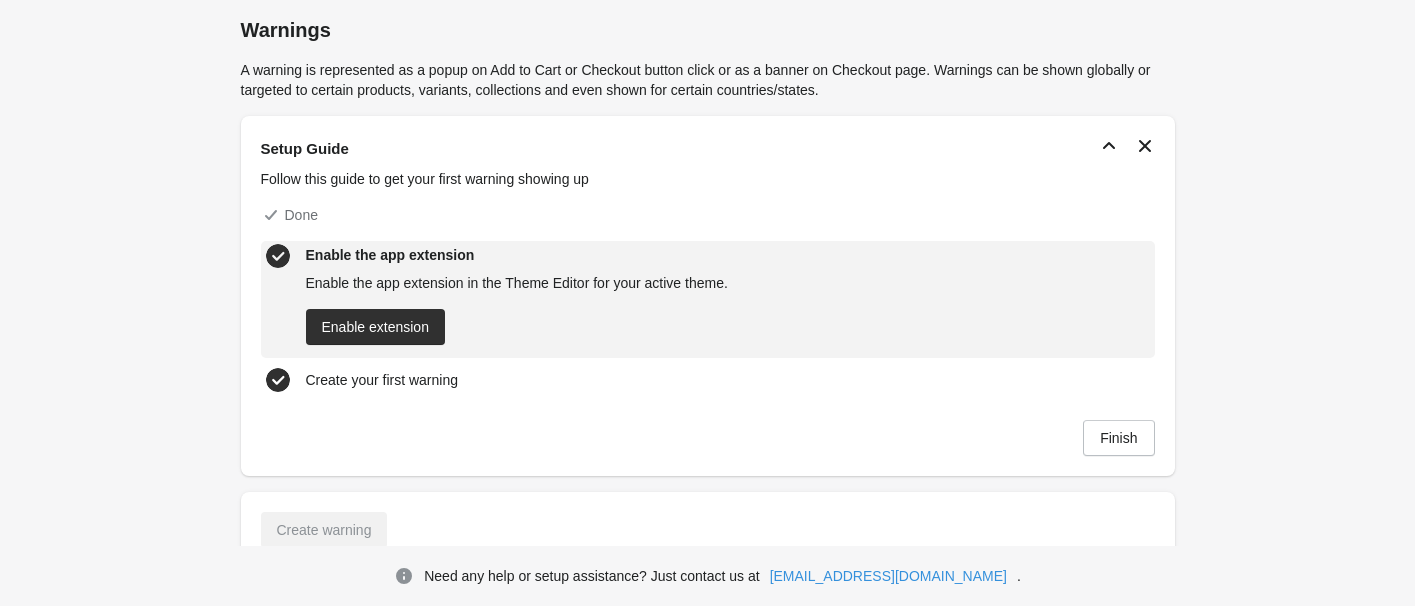 click on "Enable the app extension in the Theme Editor for your active theme. Enable extension" at bounding box center (517, 301) 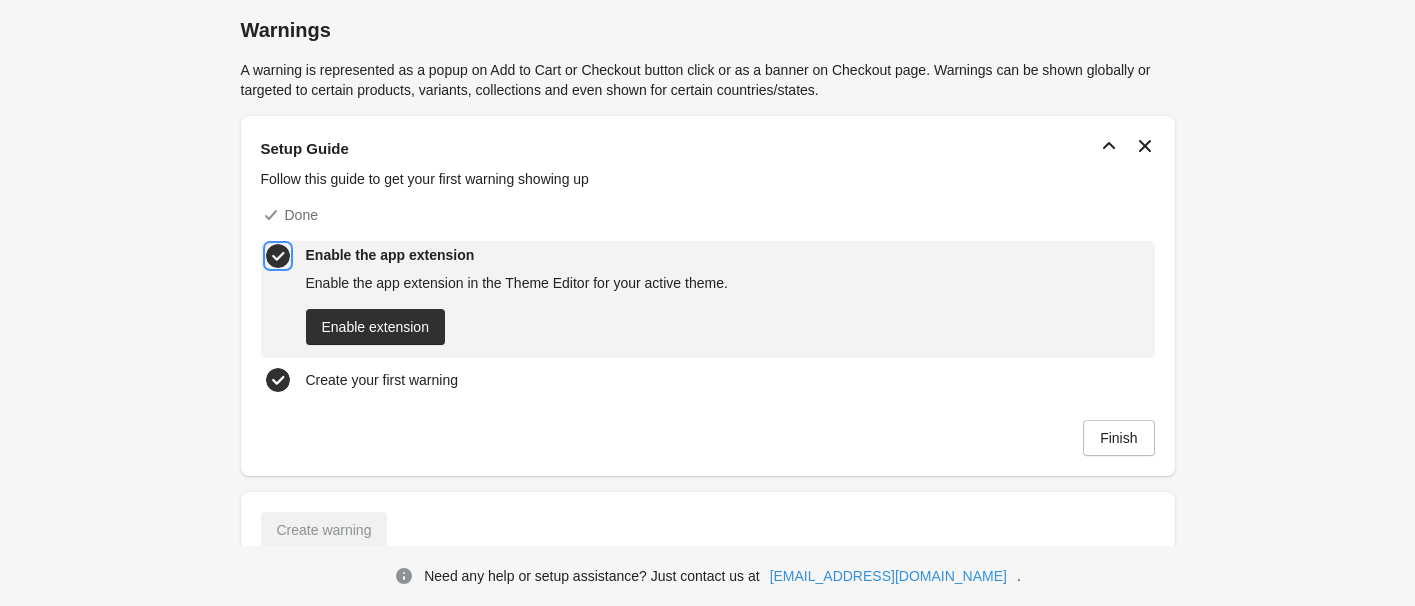 click 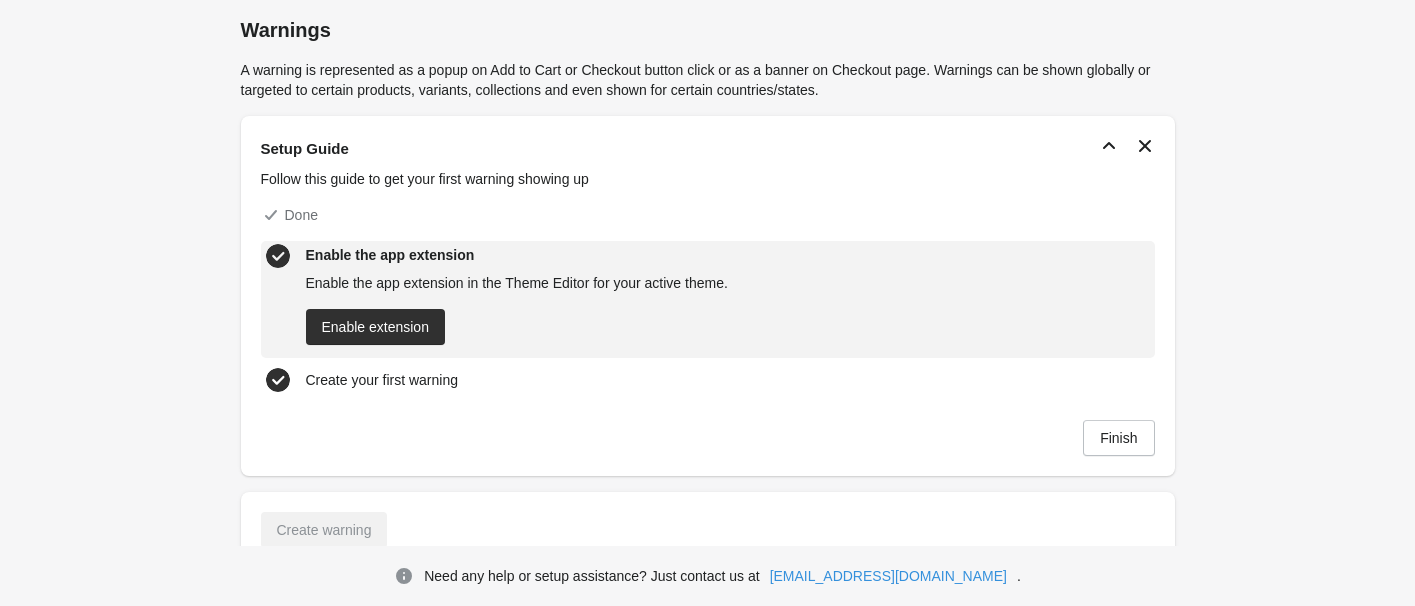 click on "Setup Guide Follow this guide to get your first warning showing up Done Enable the app extension Enable the app extension in the Theme Editor for your active theme. Enable extension Create your first warning" at bounding box center [708, 260] 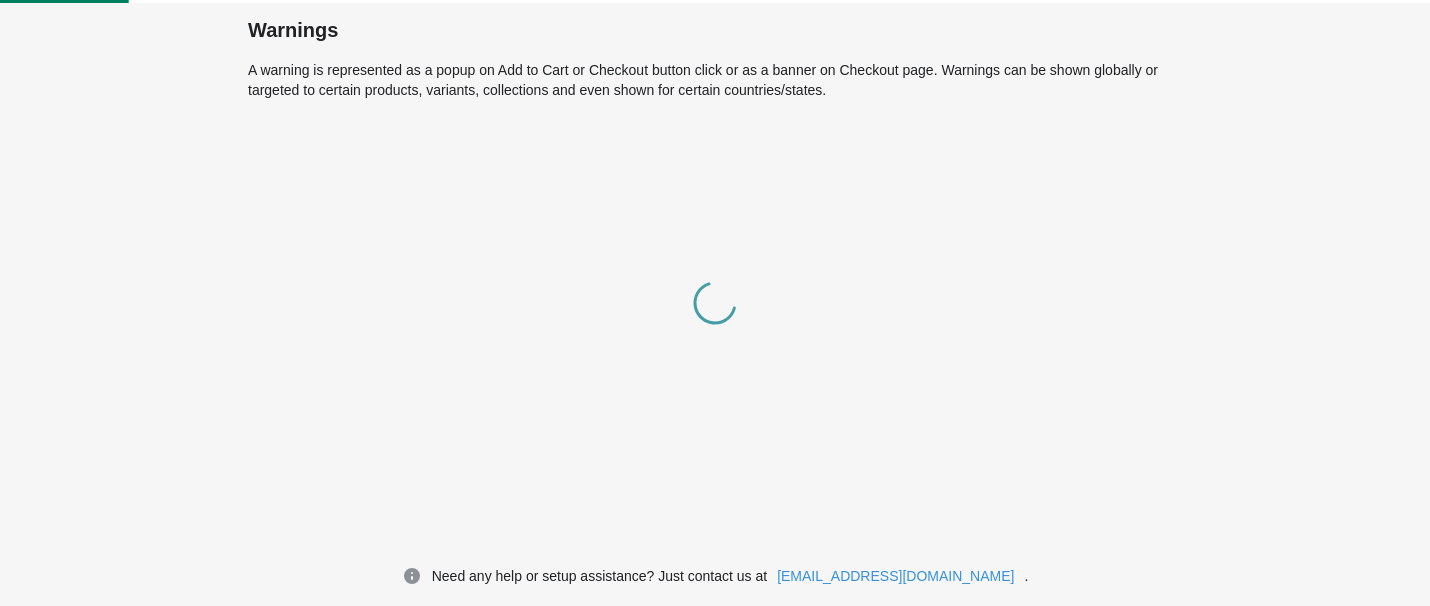 scroll, scrollTop: 0, scrollLeft: 0, axis: both 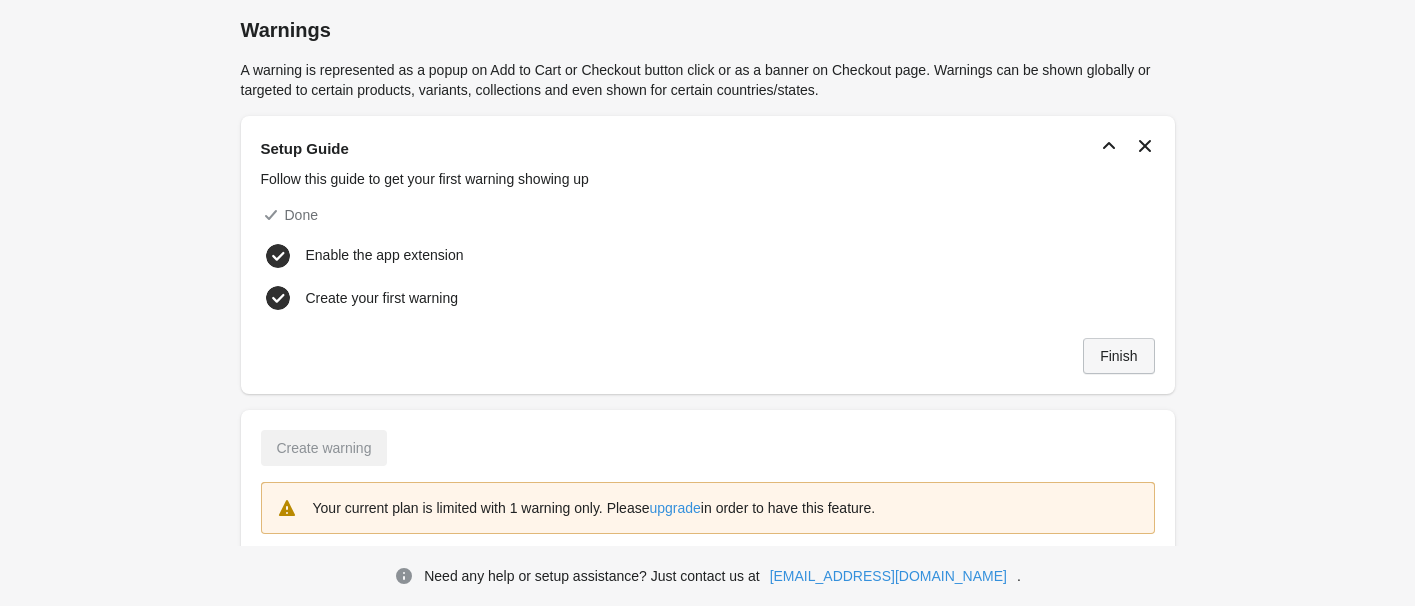 click on "Finish" at bounding box center (1118, 356) 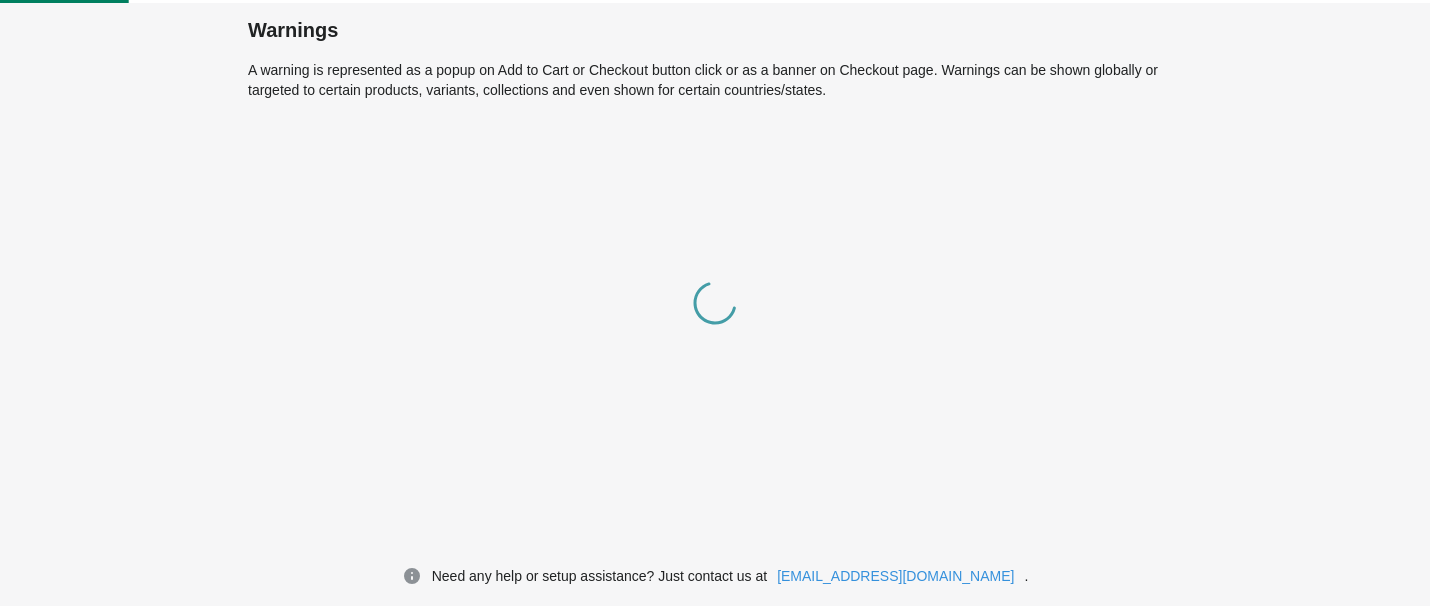 scroll, scrollTop: 0, scrollLeft: 0, axis: both 